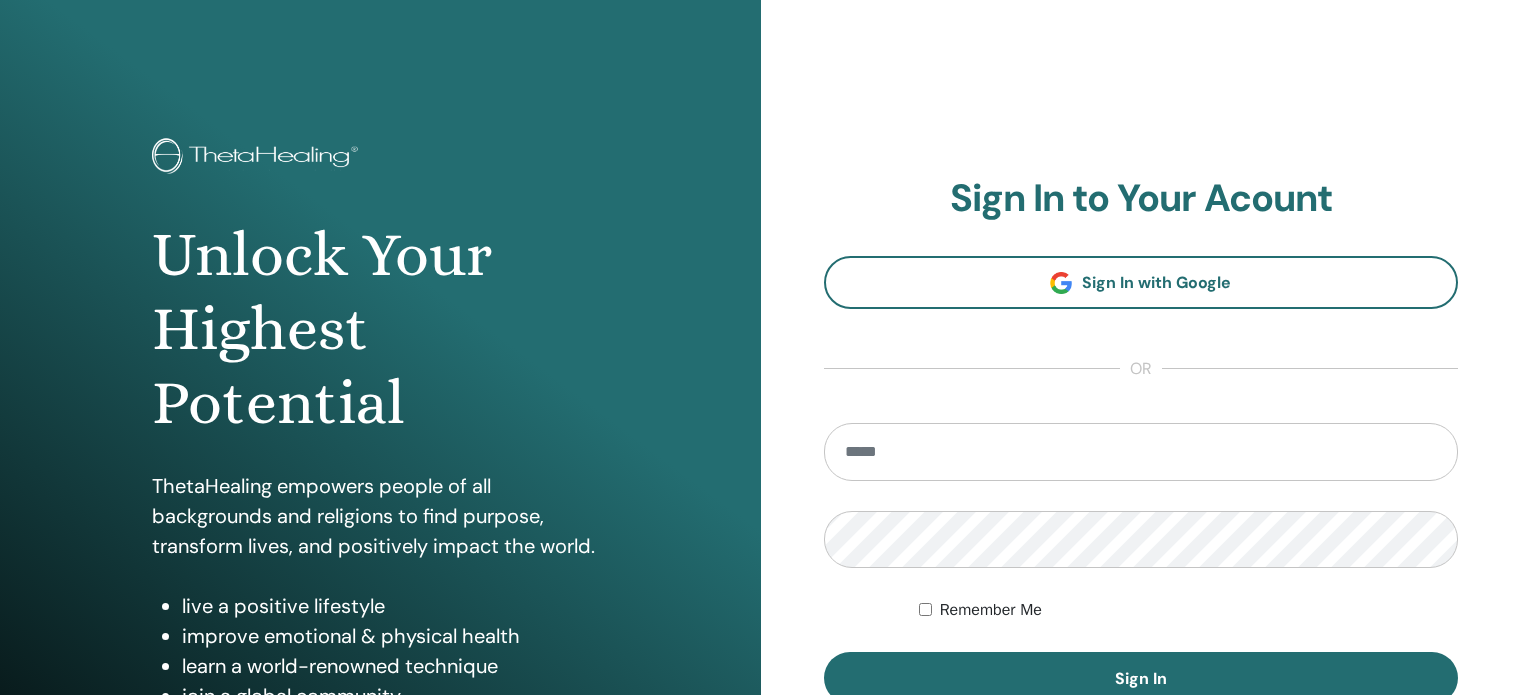 scroll, scrollTop: 0, scrollLeft: 0, axis: both 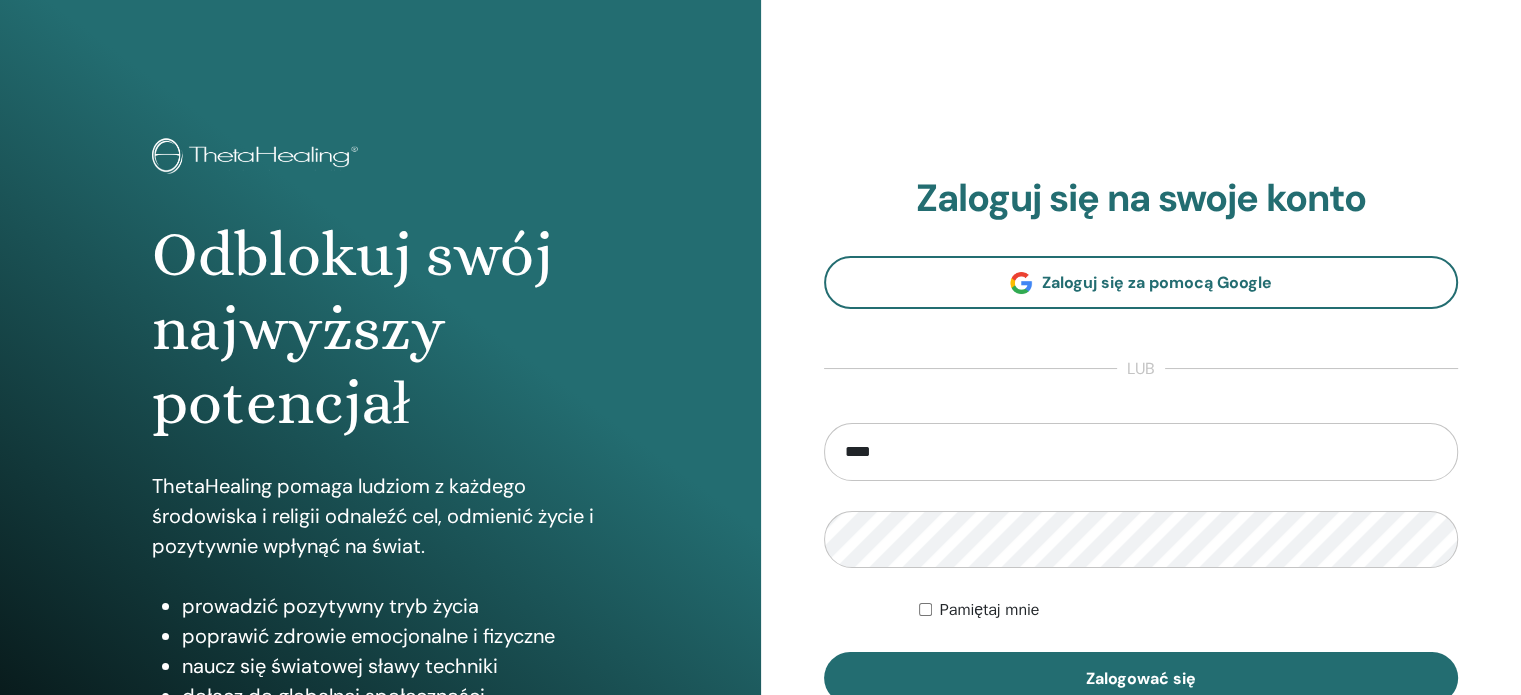 type on "**********" 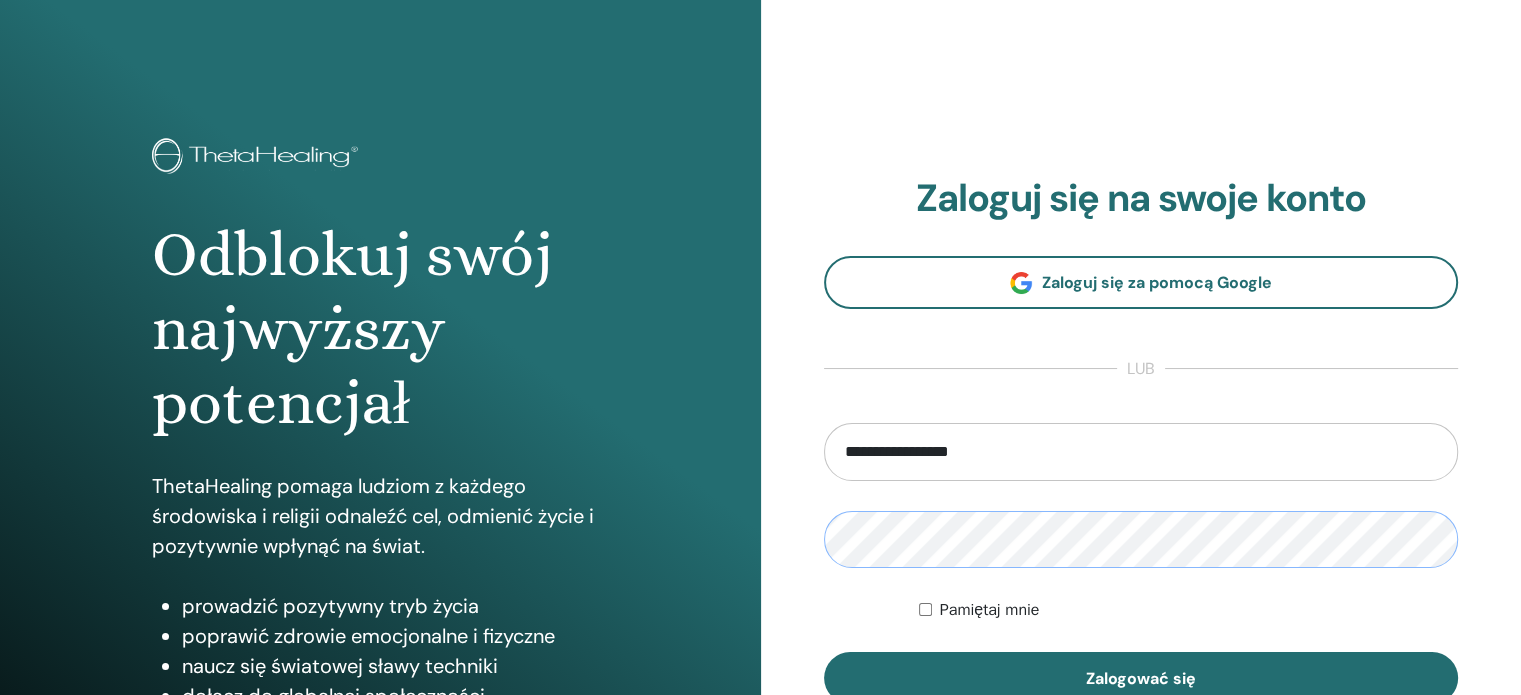 click on "Zalogować się" at bounding box center (1141, 678) 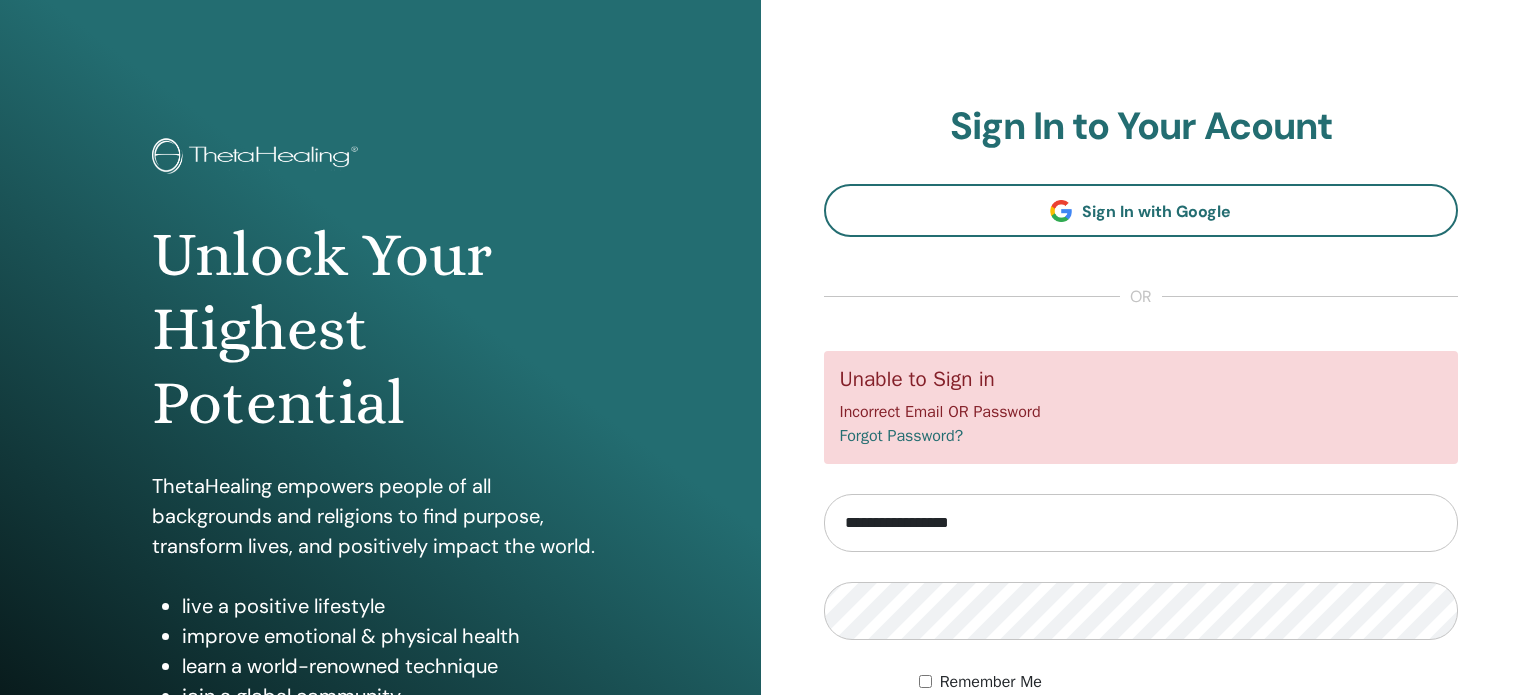 scroll, scrollTop: 0, scrollLeft: 0, axis: both 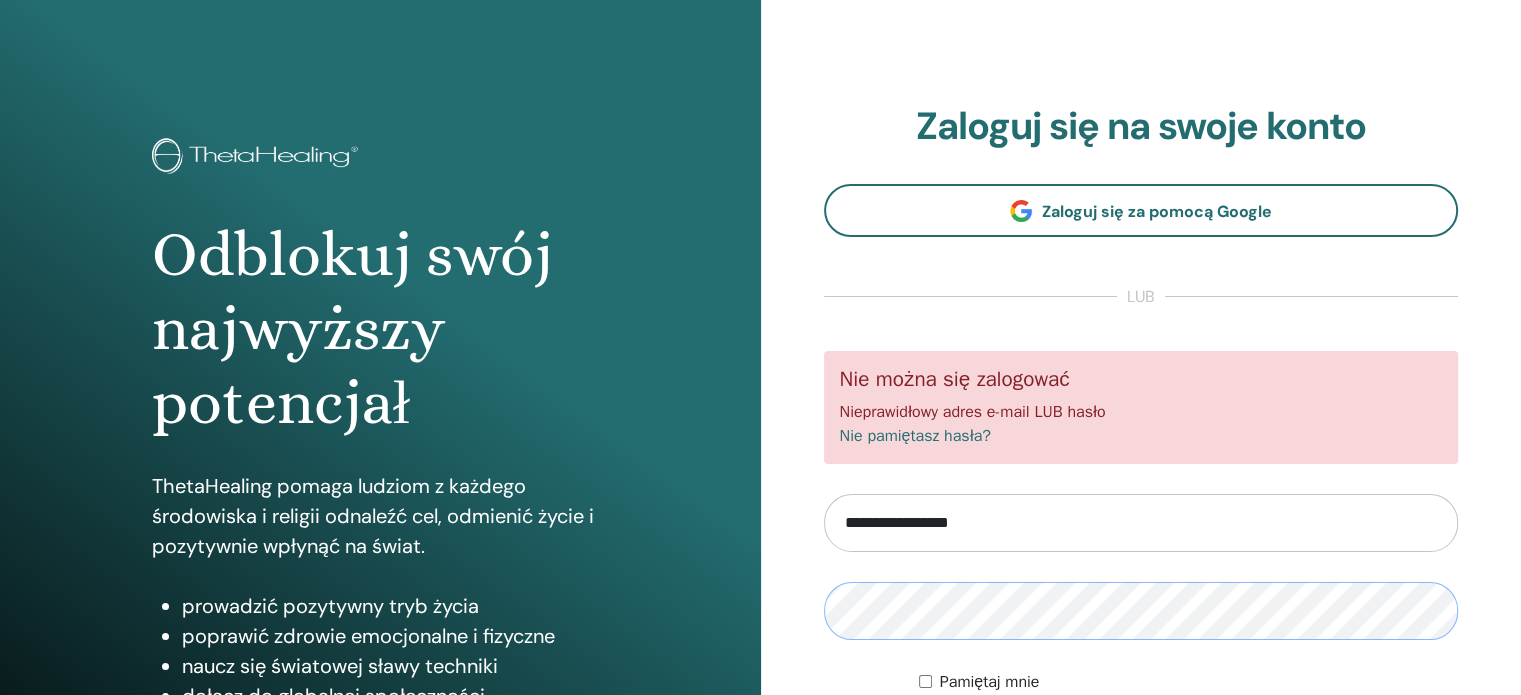 click on "Zalogować się" at bounding box center (1141, 750) 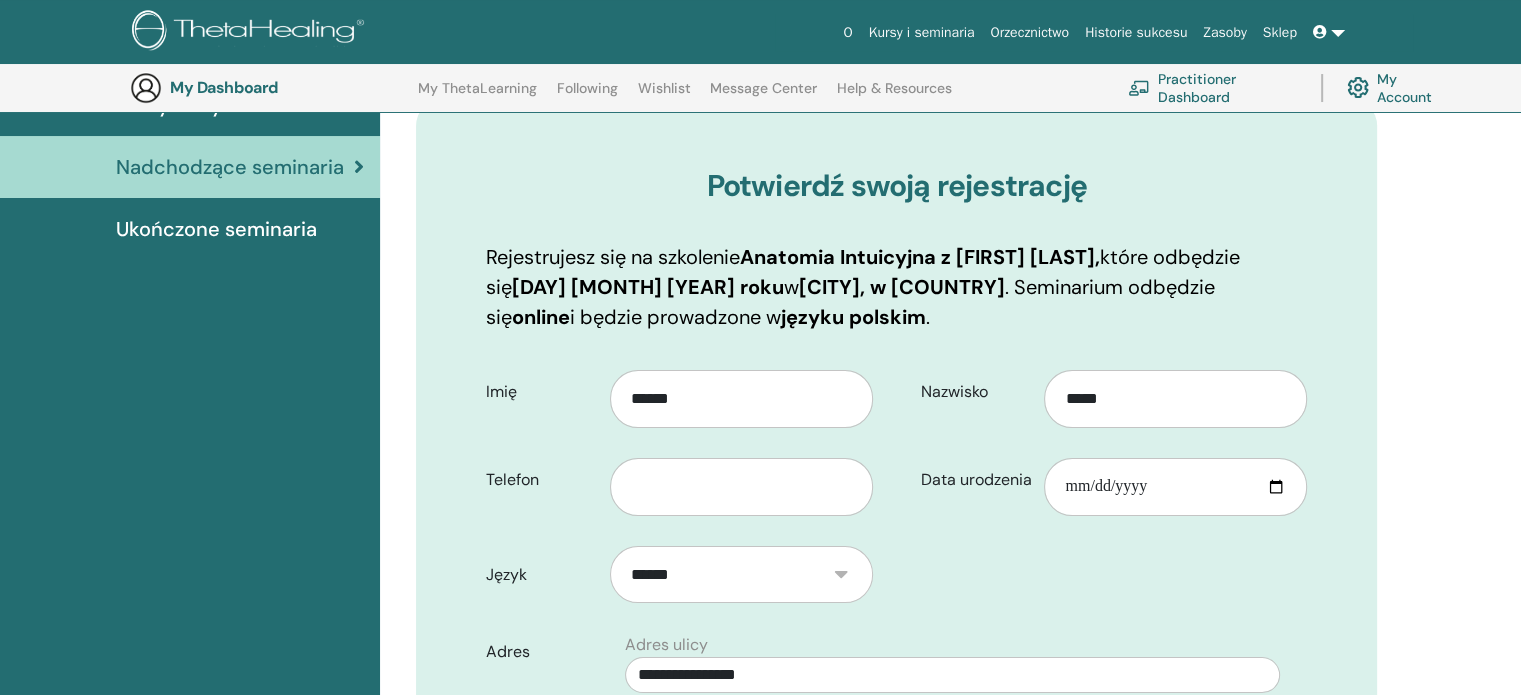 scroll, scrollTop: 248, scrollLeft: 0, axis: vertical 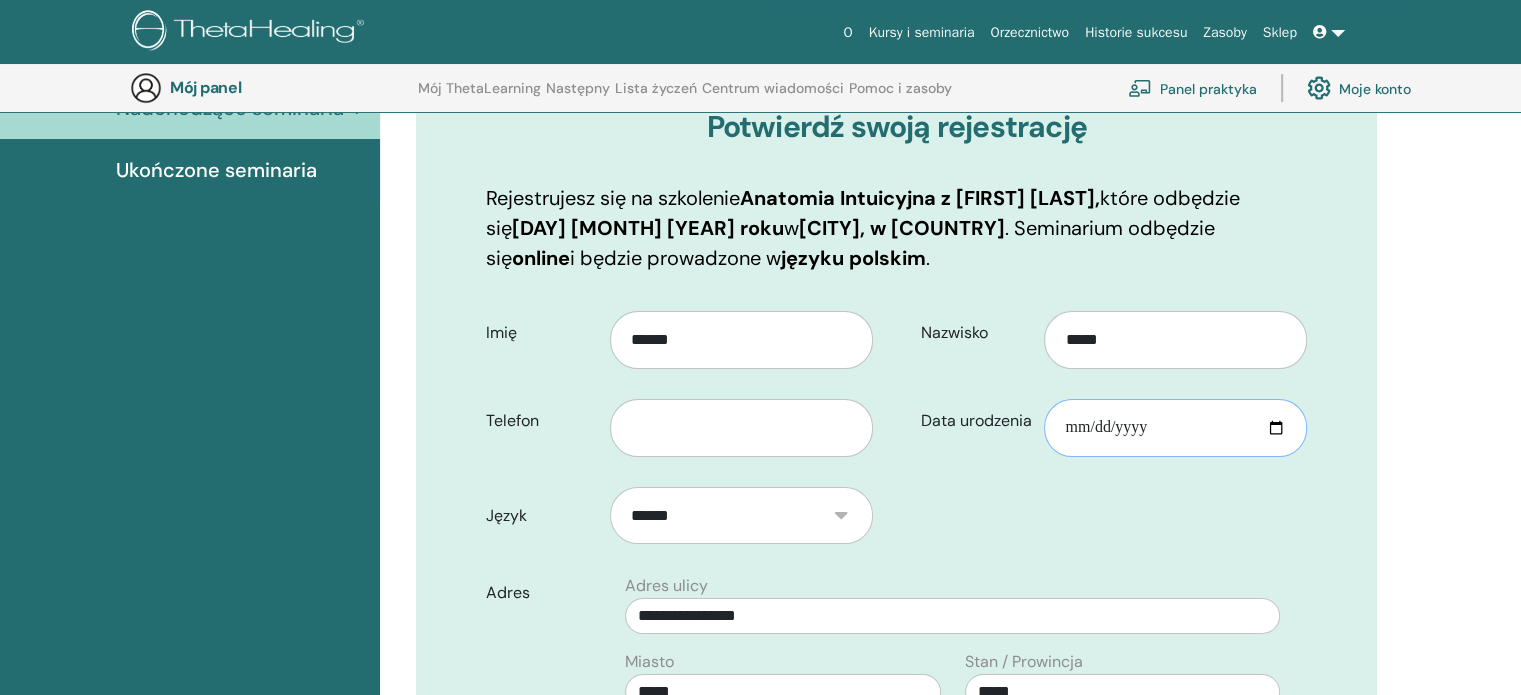 click on "Data urodzenia" at bounding box center [1175, 428] 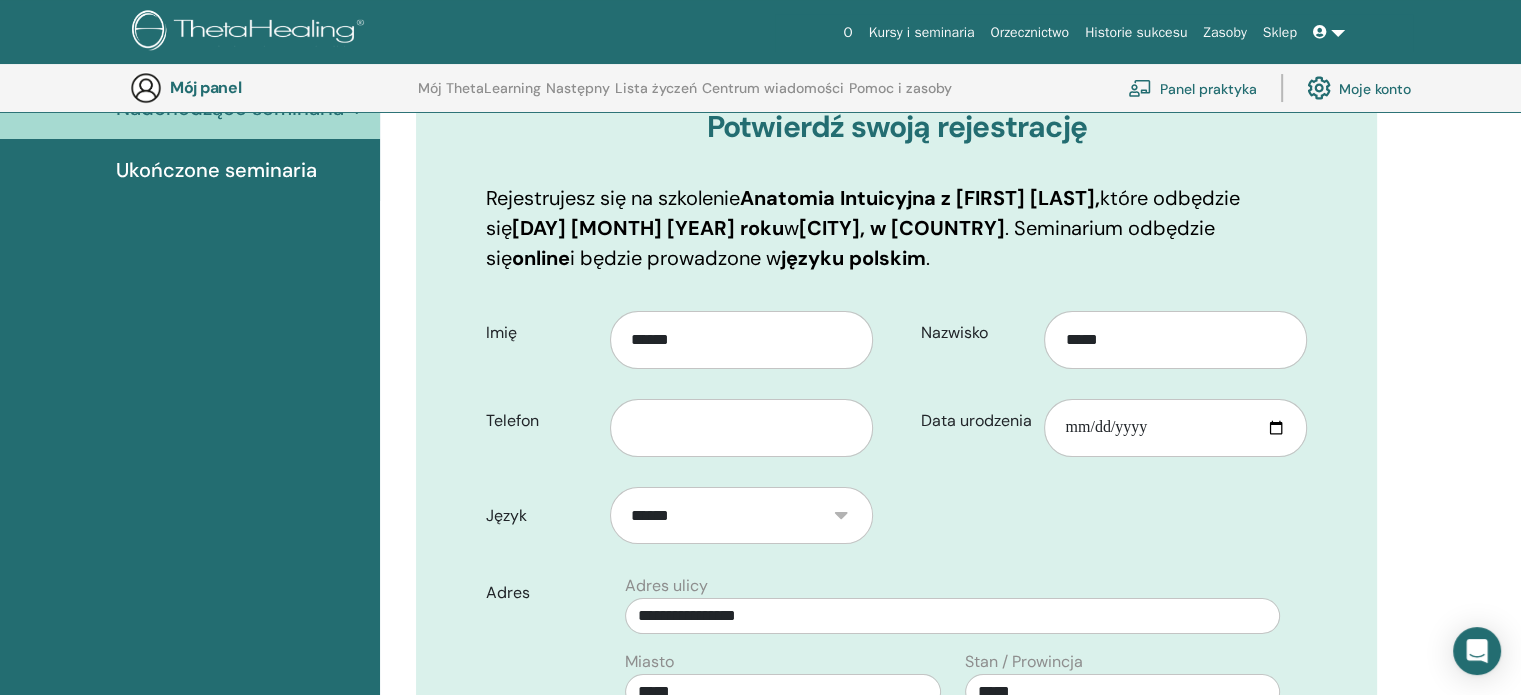 drag, startPoint x: 1108, startPoint y: 467, endPoint x: 1041, endPoint y: 484, distance: 69.12308 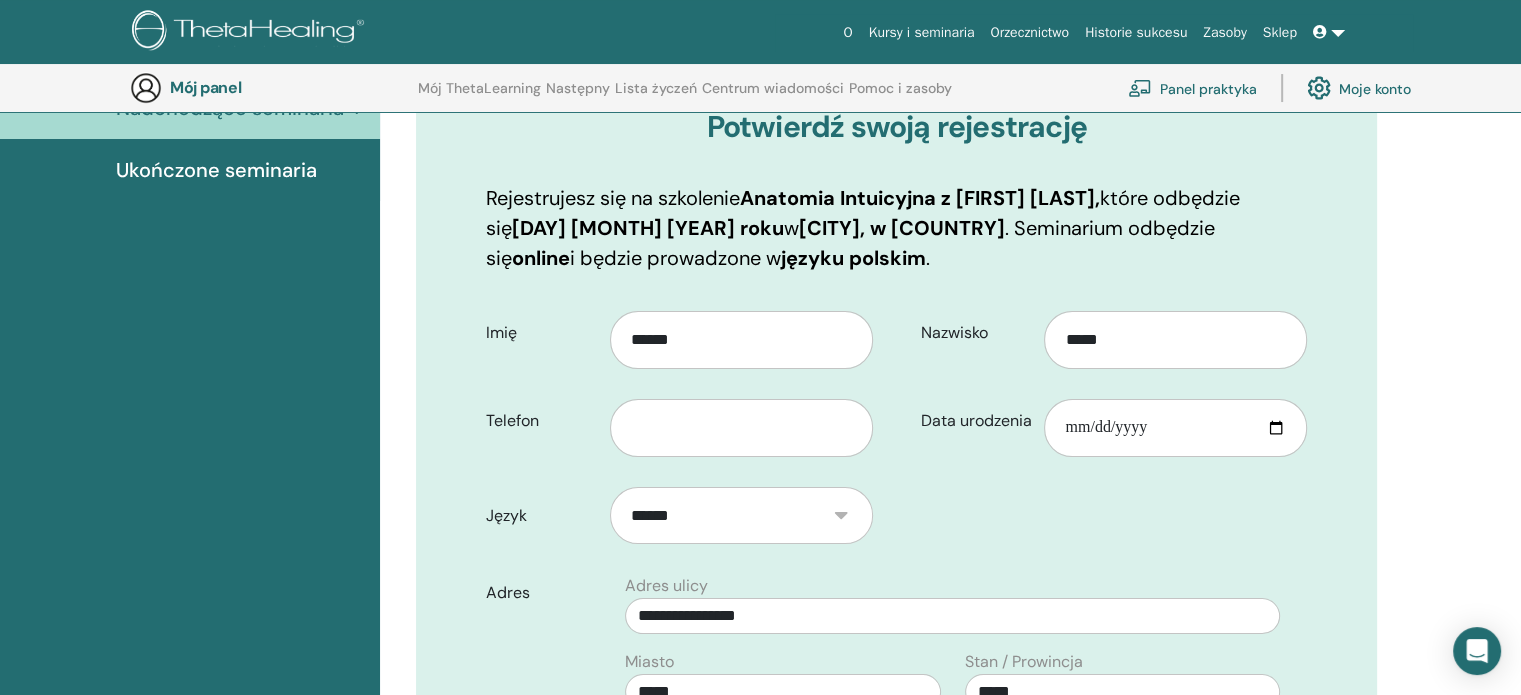 click on "Nazwisko
*****
Data urodzenia" at bounding box center (1109, 385) 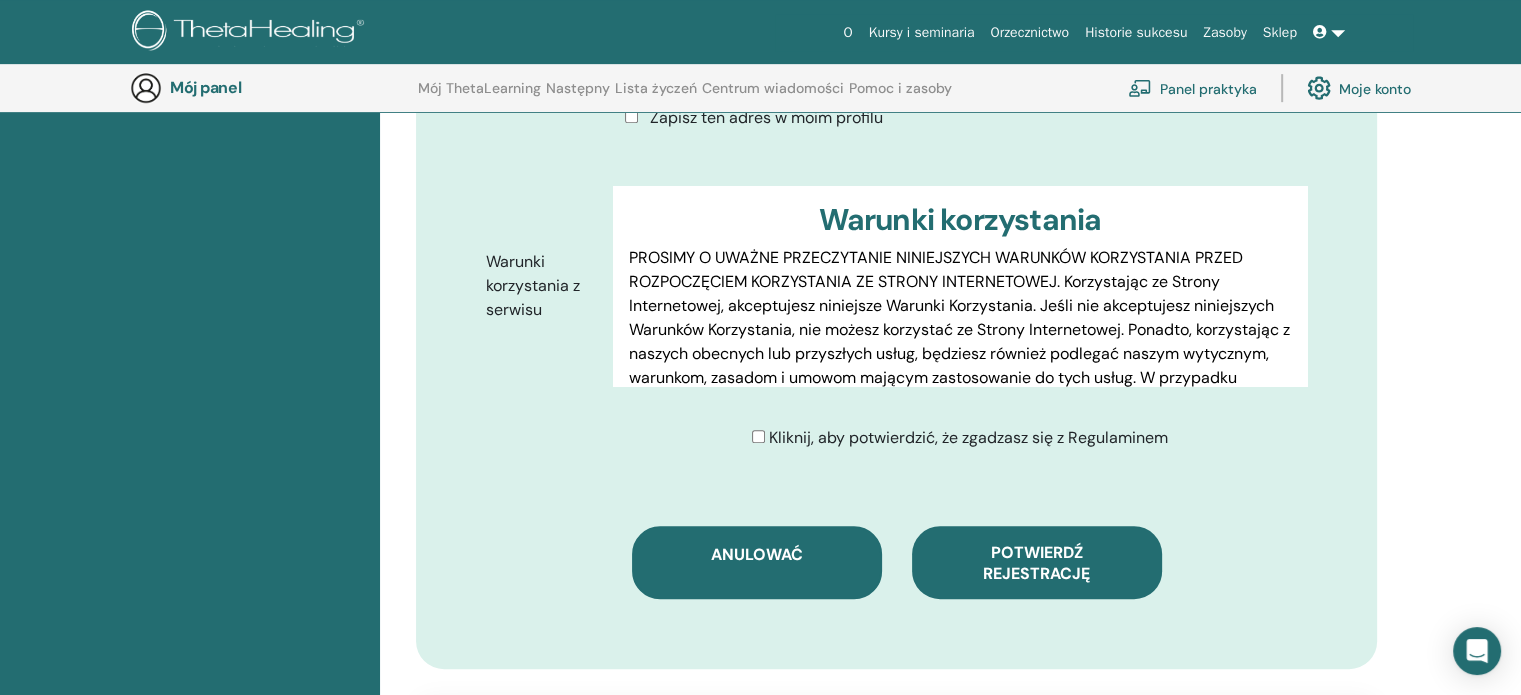 scroll, scrollTop: 948, scrollLeft: 0, axis: vertical 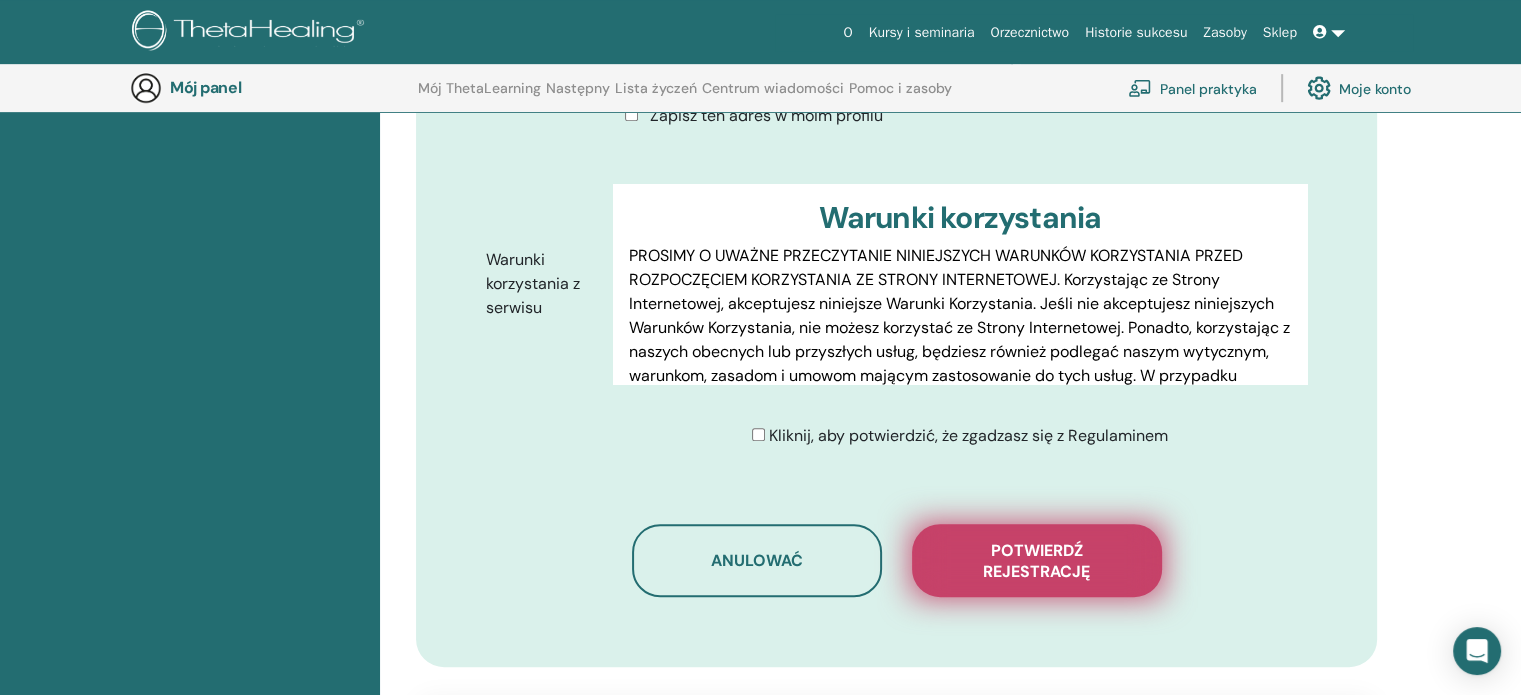 click on "Potwierdź rejestrację" at bounding box center [1036, 561] 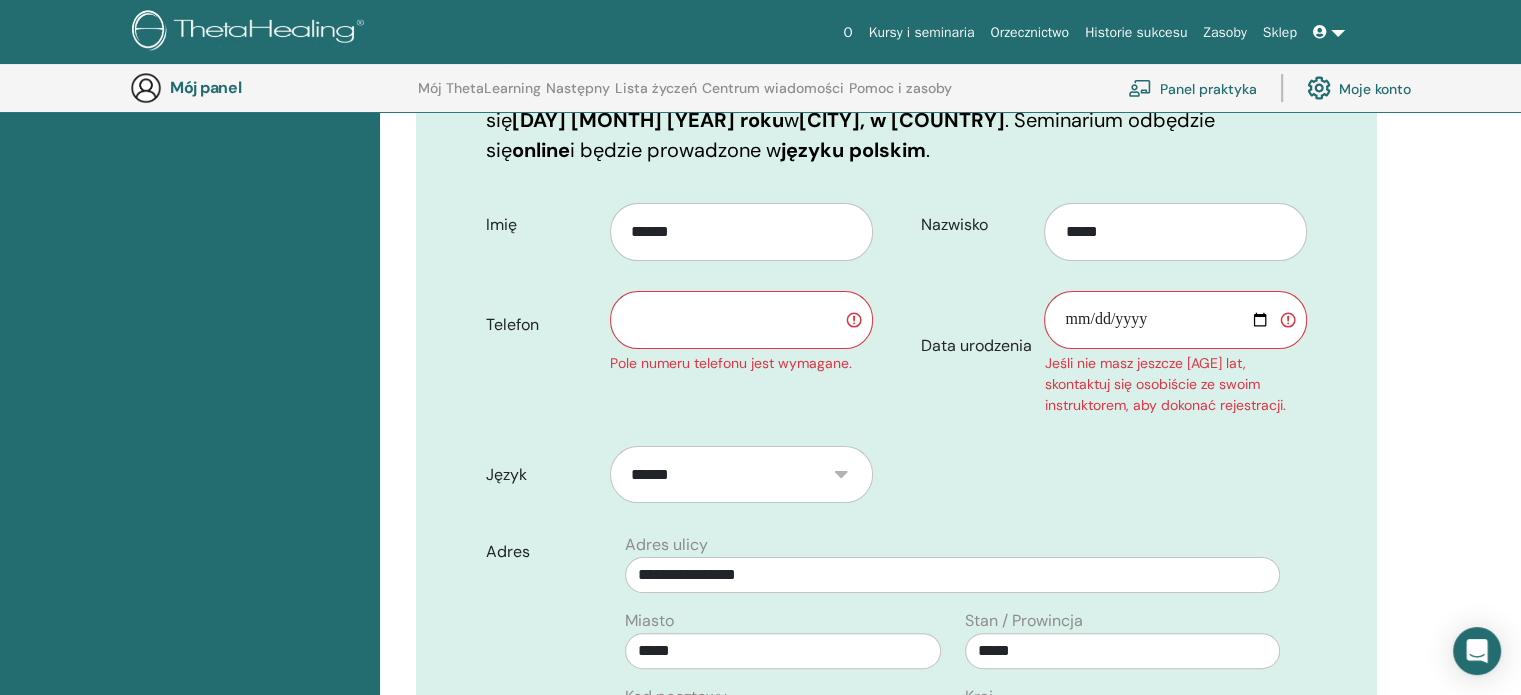 scroll, scrollTop: 348, scrollLeft: 0, axis: vertical 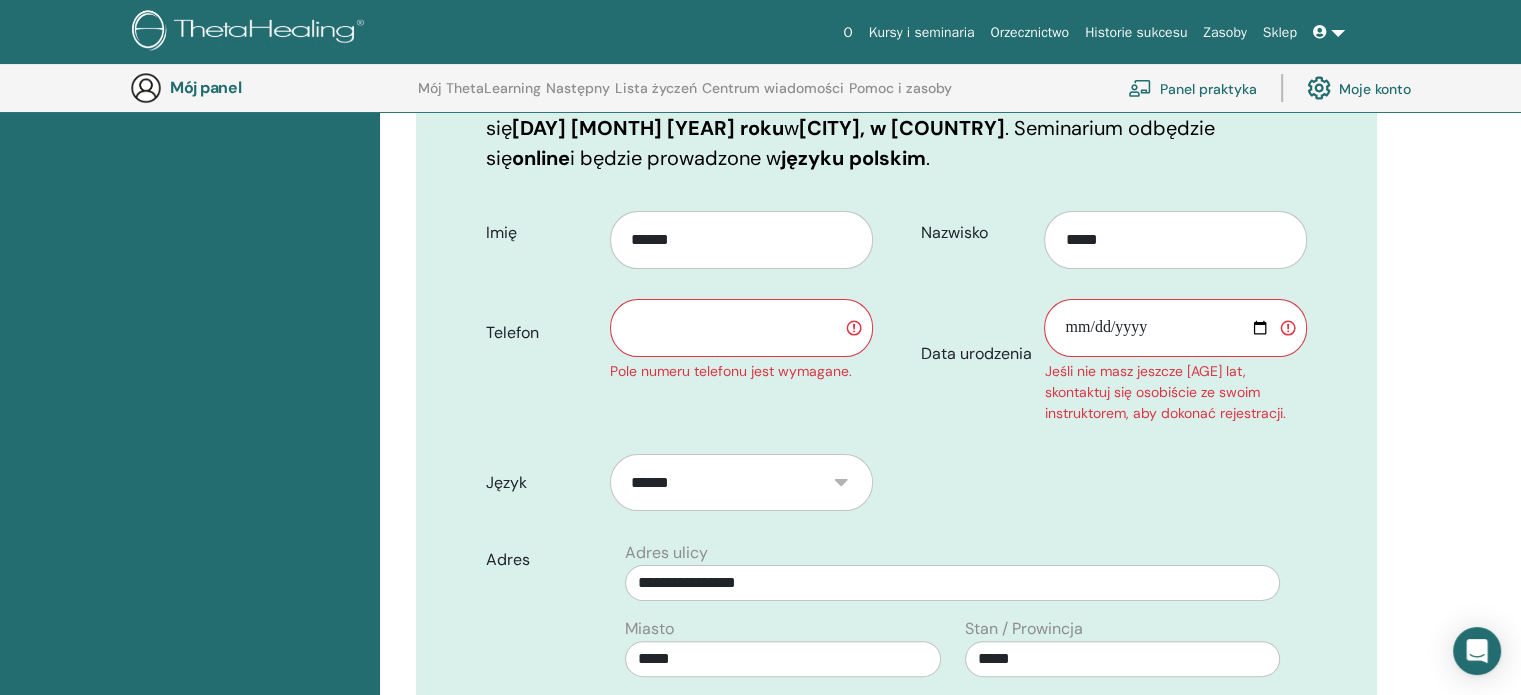 click at bounding box center [741, 328] 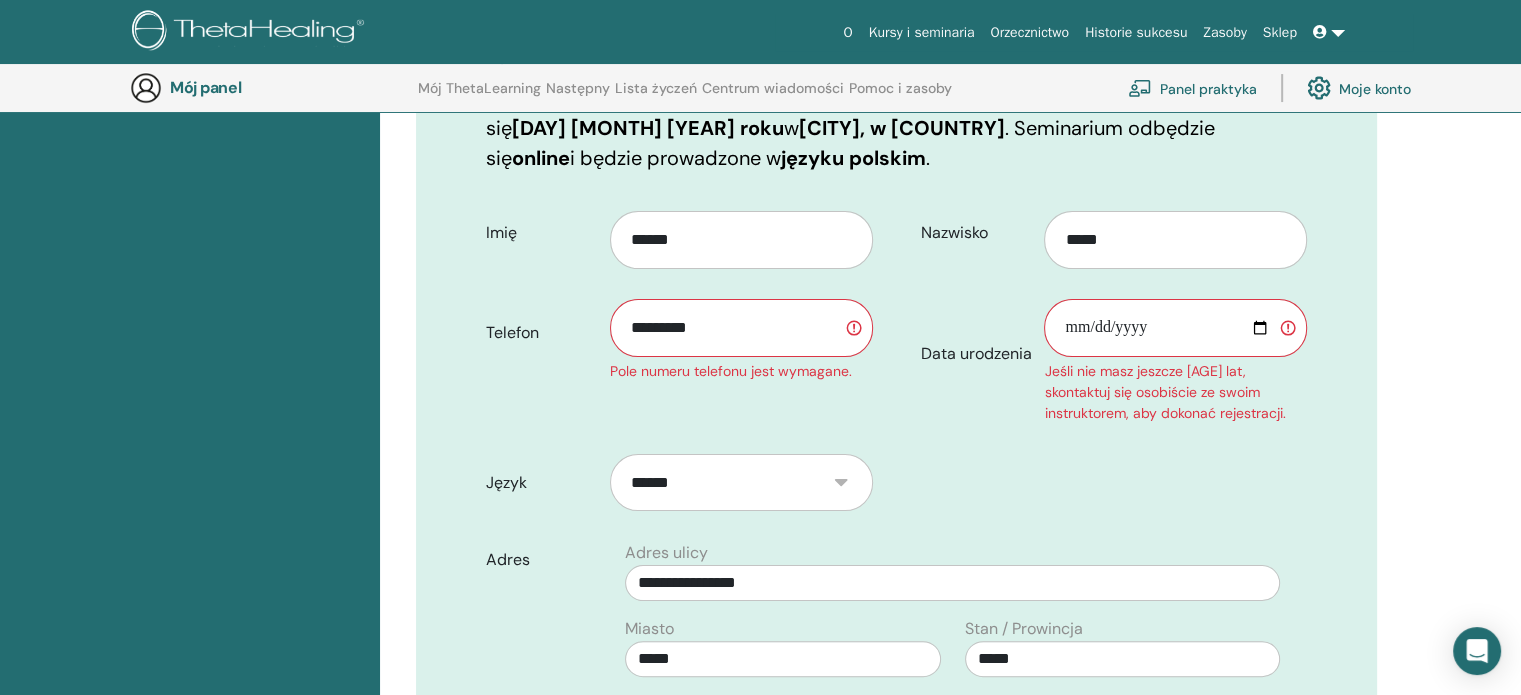 type on "*********" 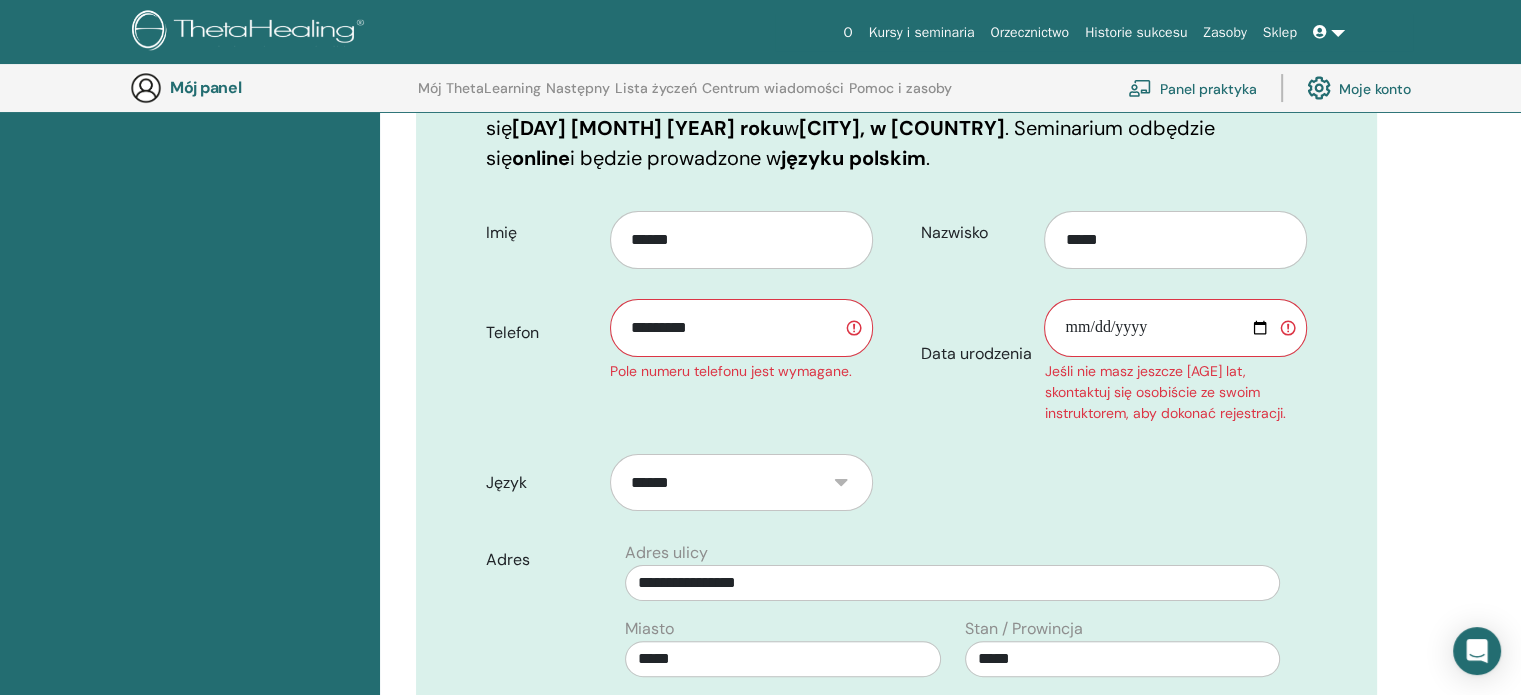type on "**********" 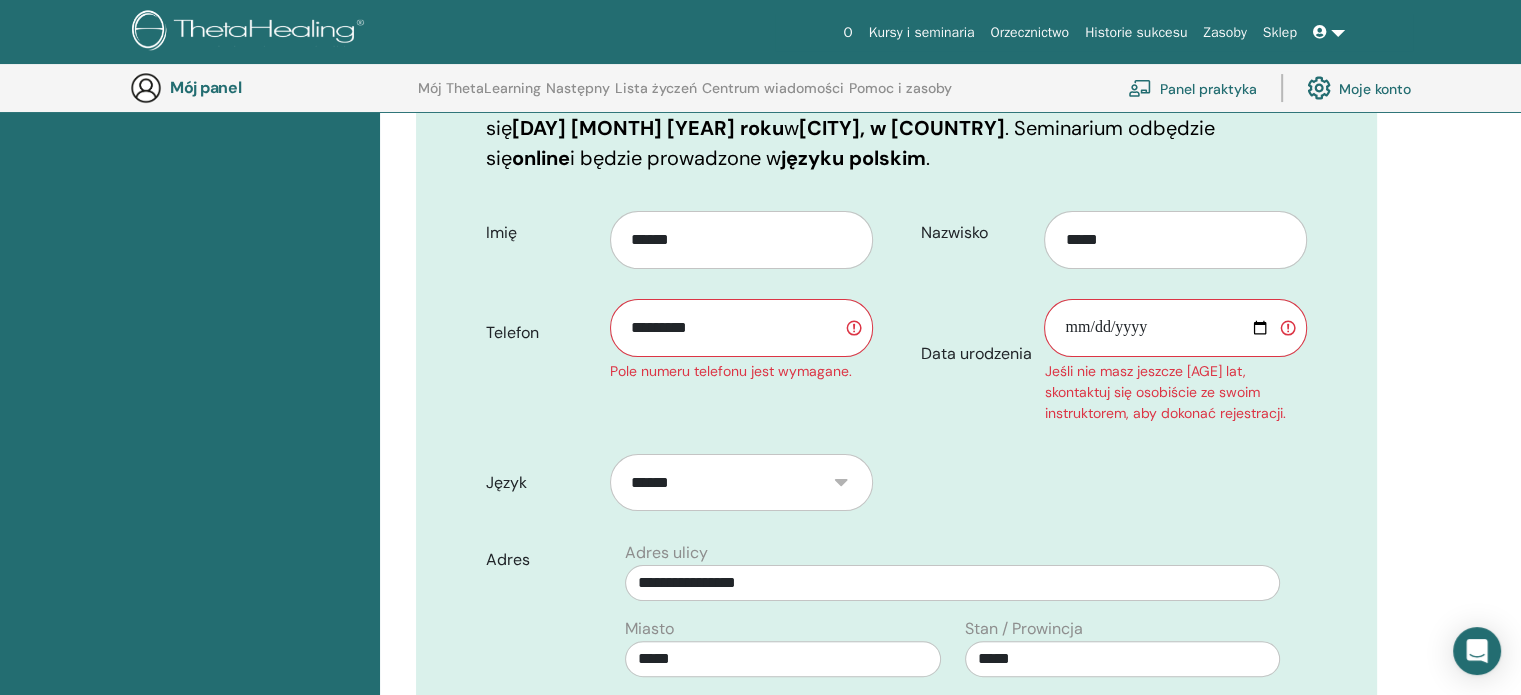 click on "**********" at bounding box center [896, 664] 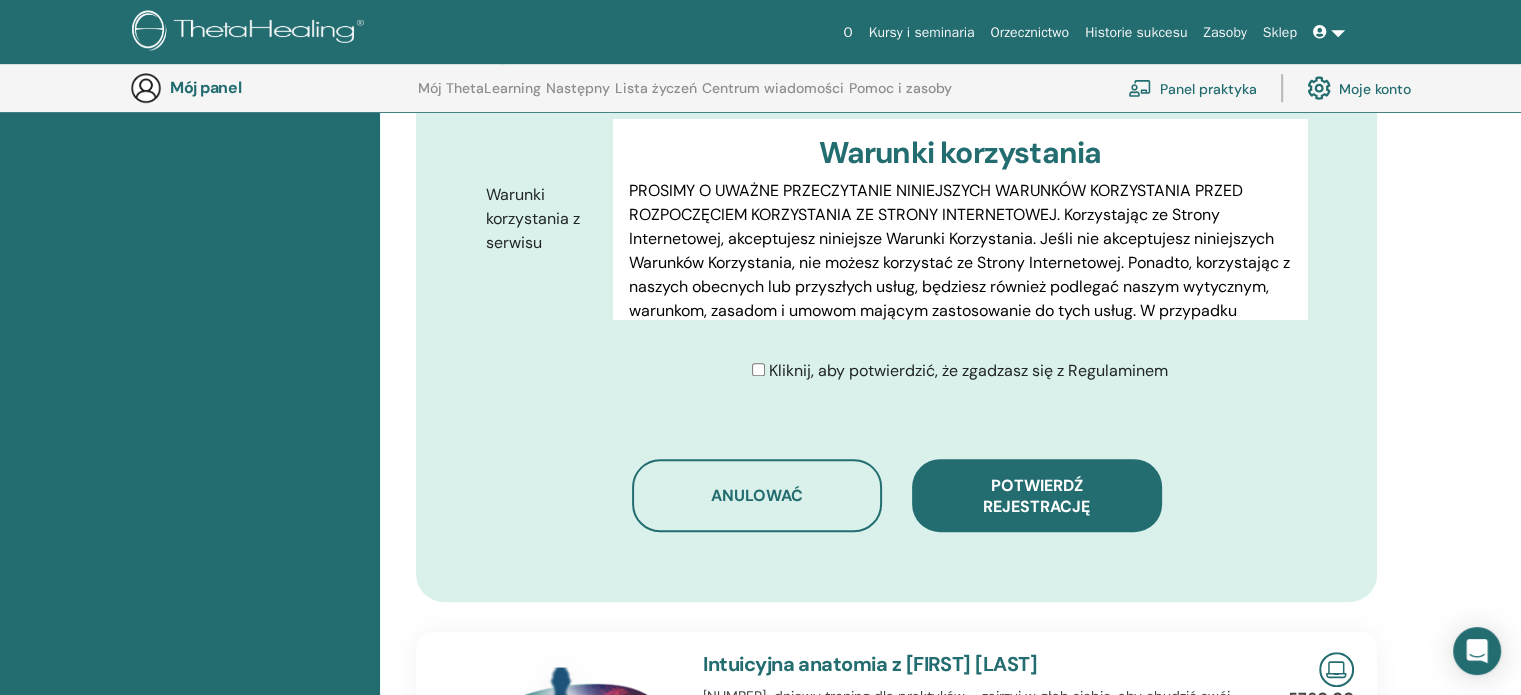 scroll, scrollTop: 1148, scrollLeft: 0, axis: vertical 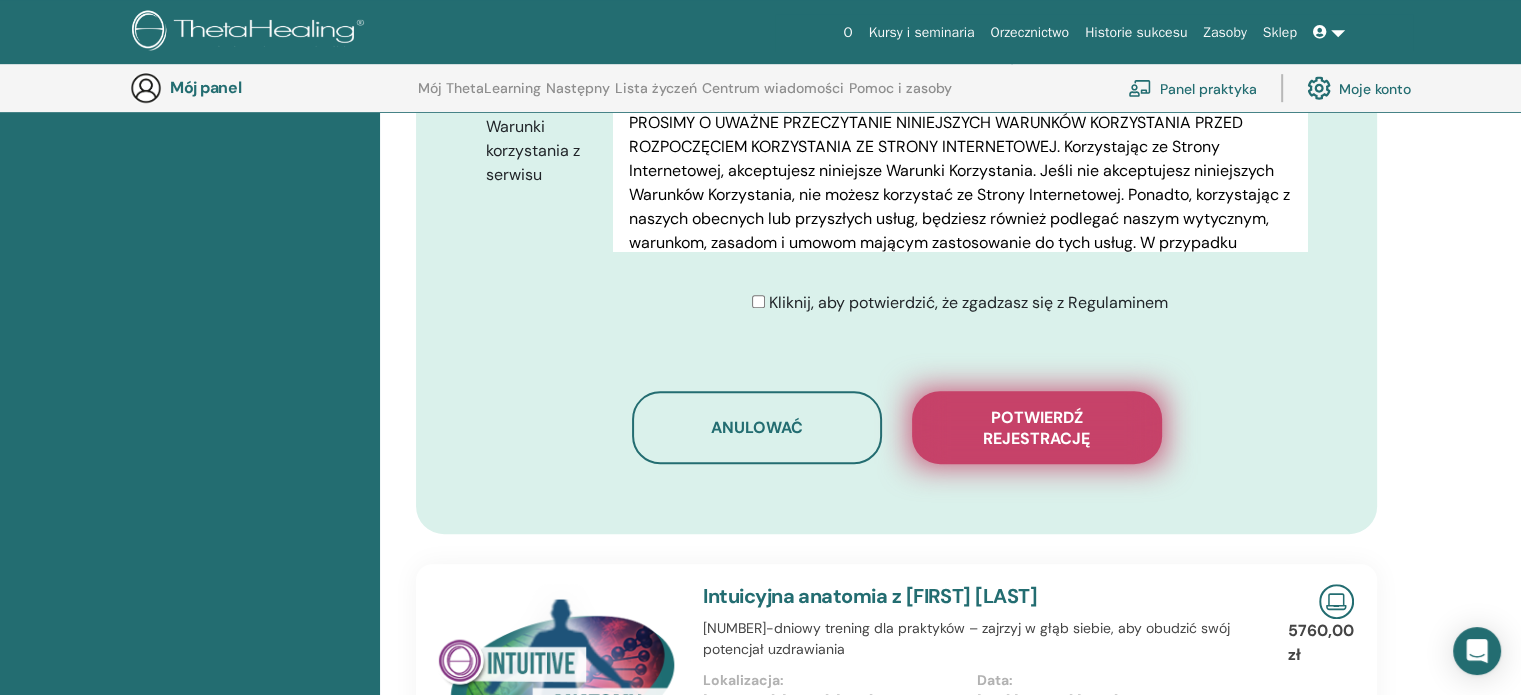 click on "Potwierdź rejestrację" at bounding box center (1036, 428) 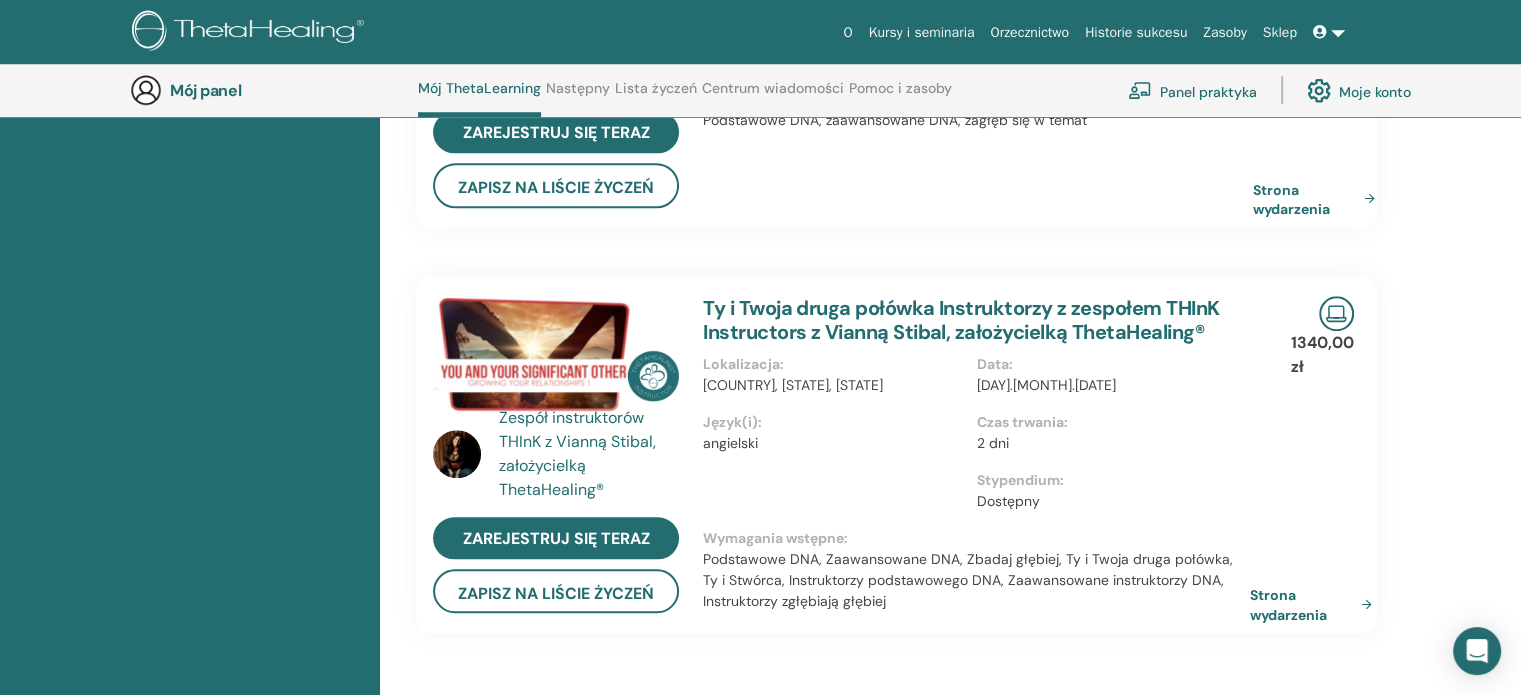 scroll, scrollTop: 1852, scrollLeft: 0, axis: vertical 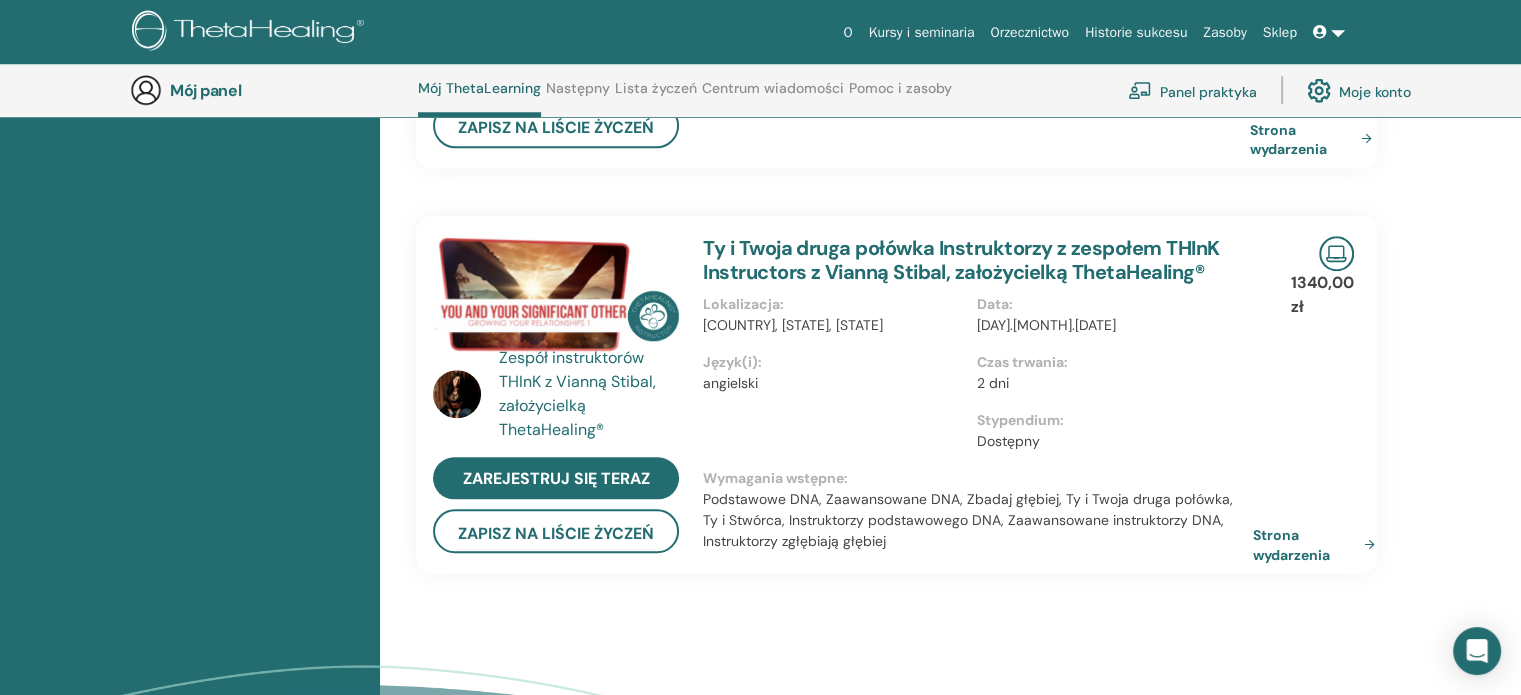 click on "Strona wydarzenia" at bounding box center [1318, 543] 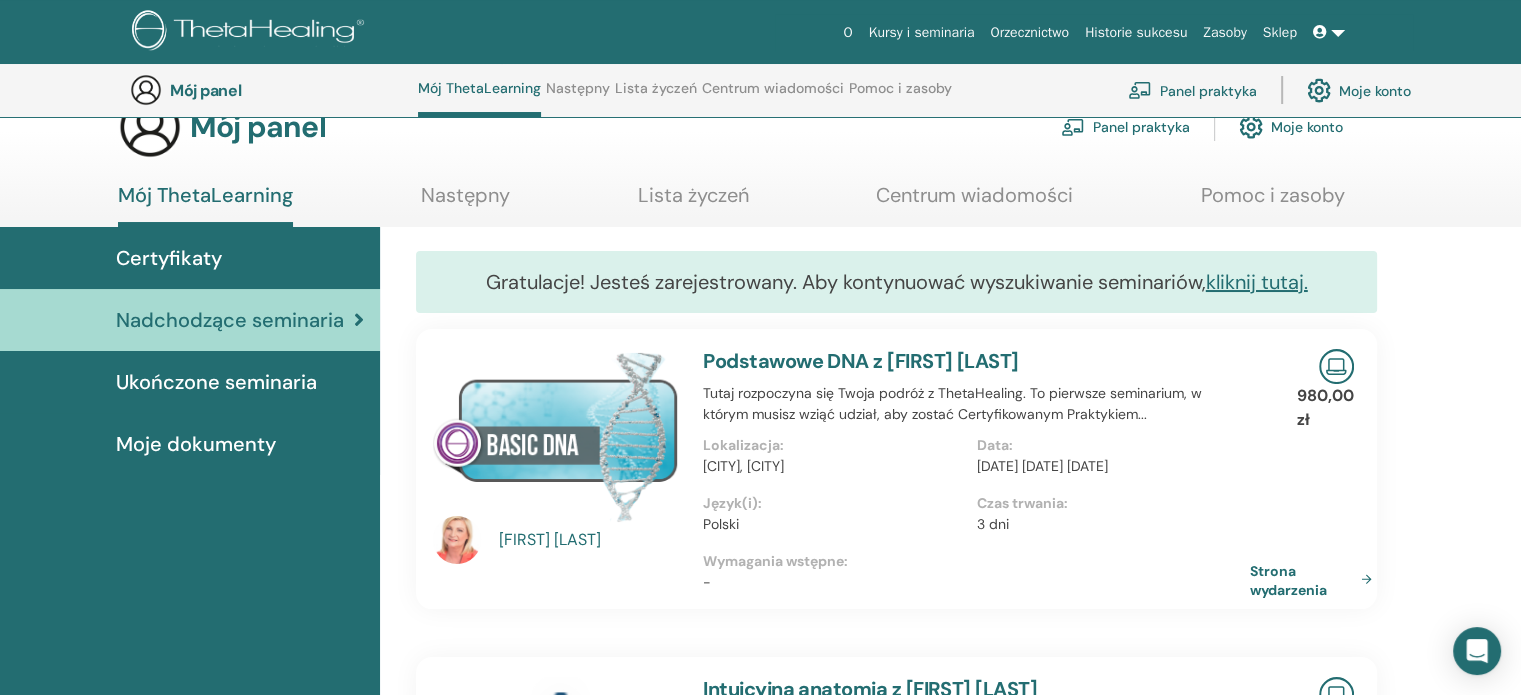 scroll, scrollTop: 0, scrollLeft: 0, axis: both 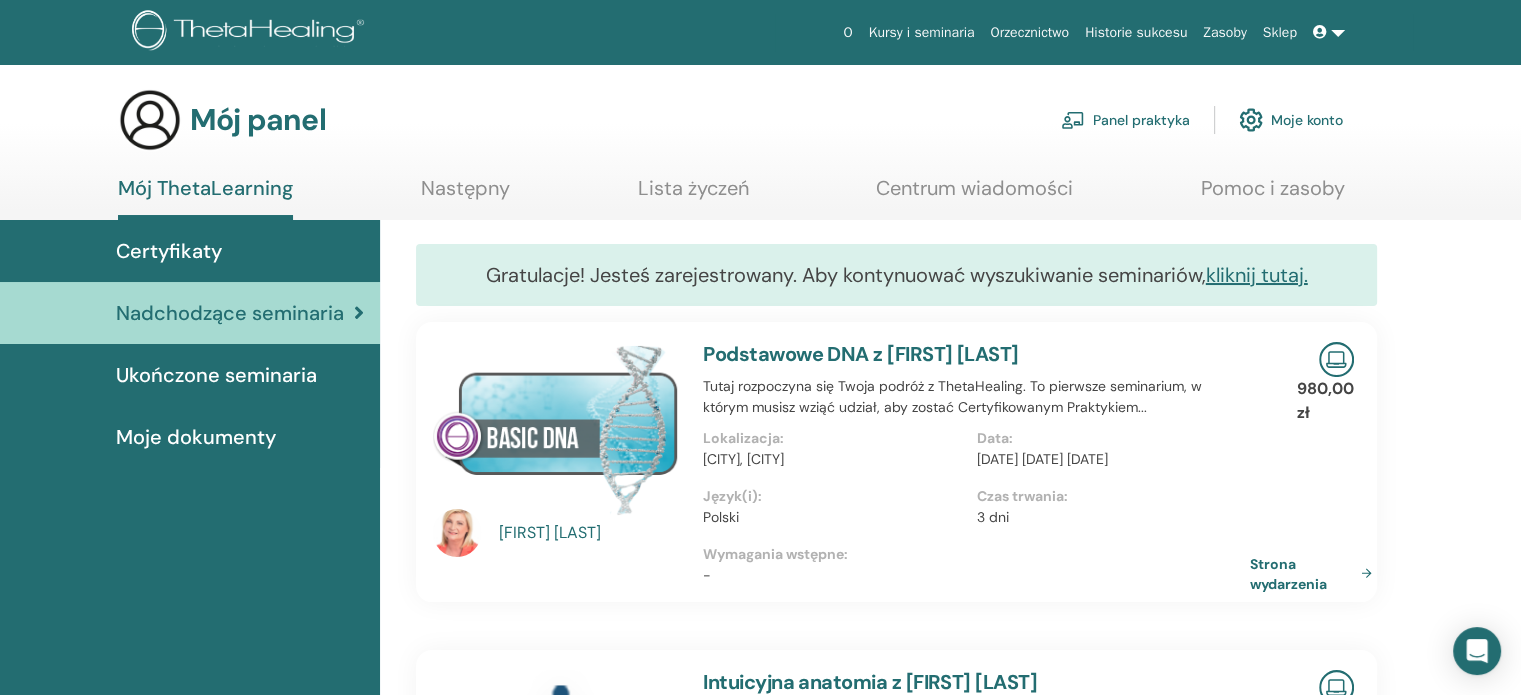 click on "Certyfikaty" at bounding box center (169, 251) 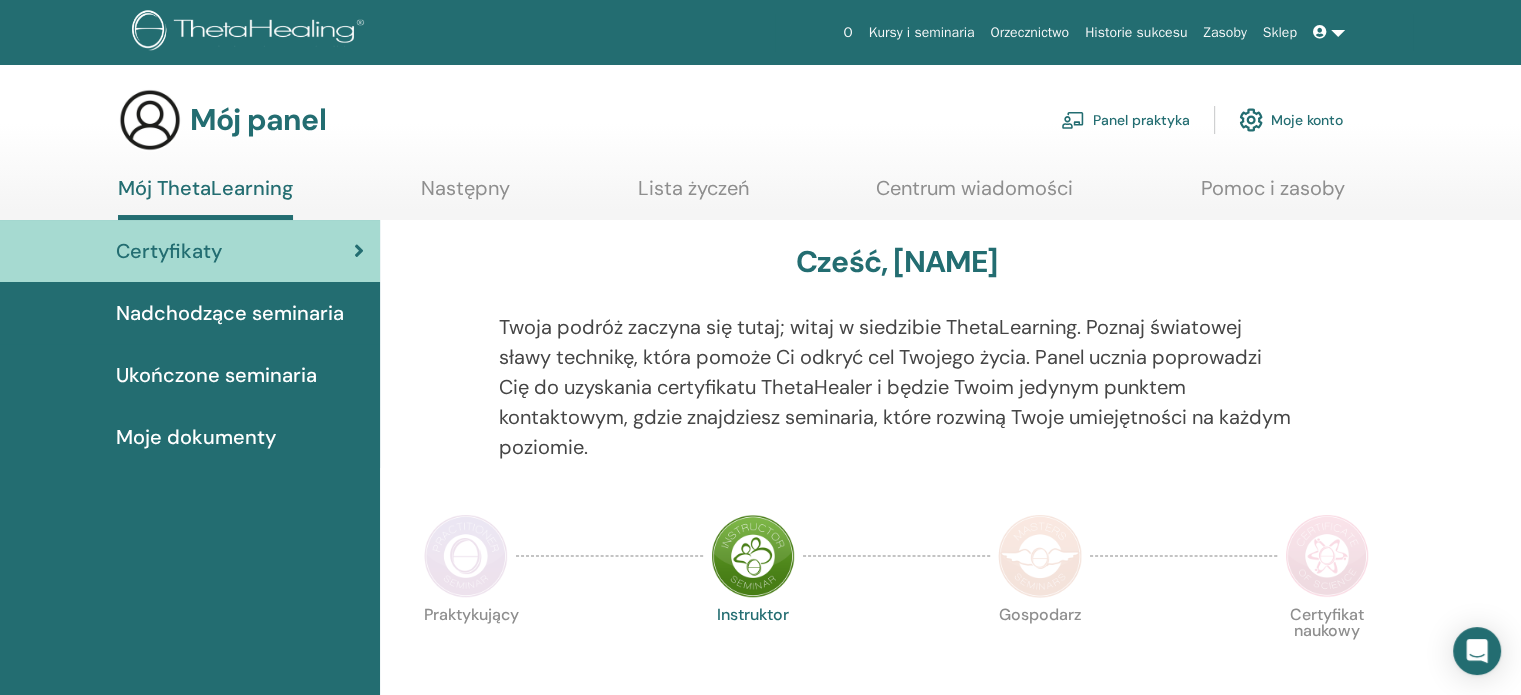 scroll, scrollTop: 0, scrollLeft: 0, axis: both 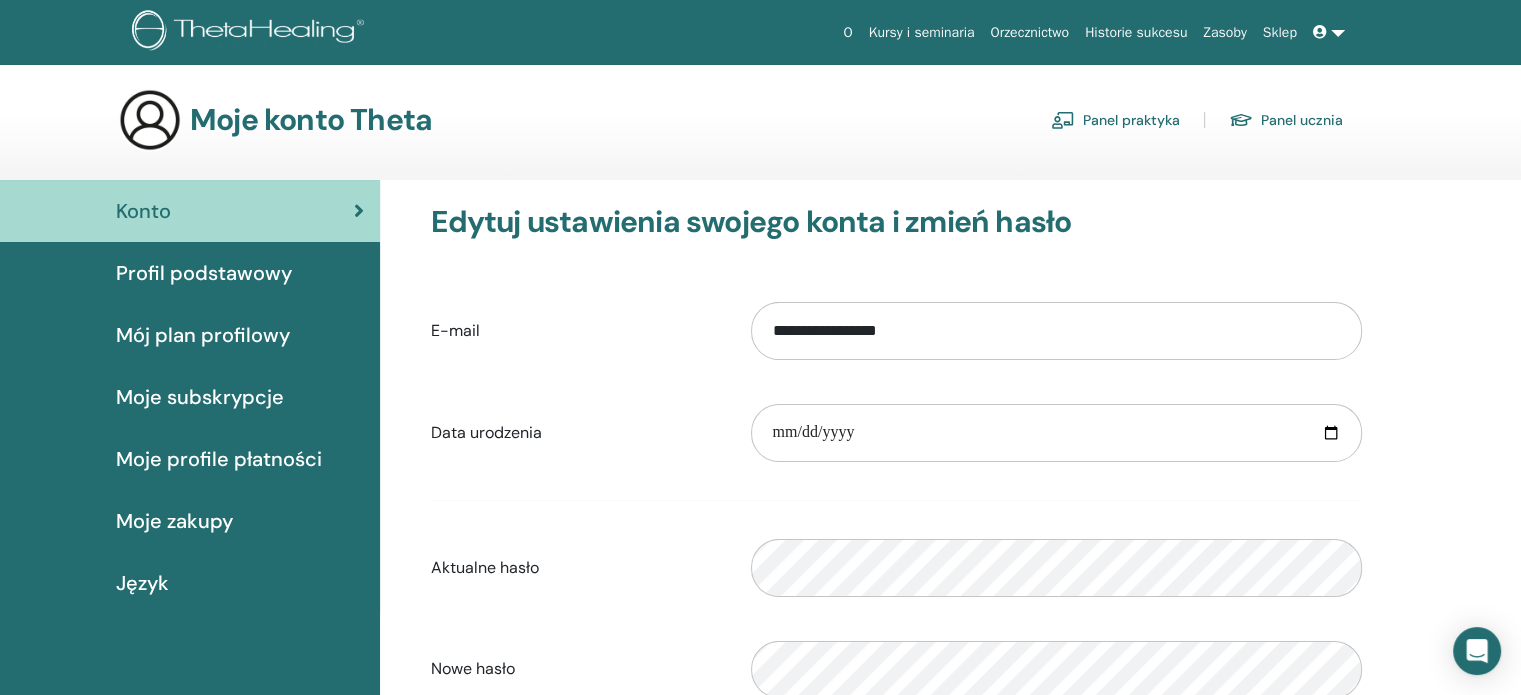 click on "Historie sukcesu" at bounding box center [1136, 32] 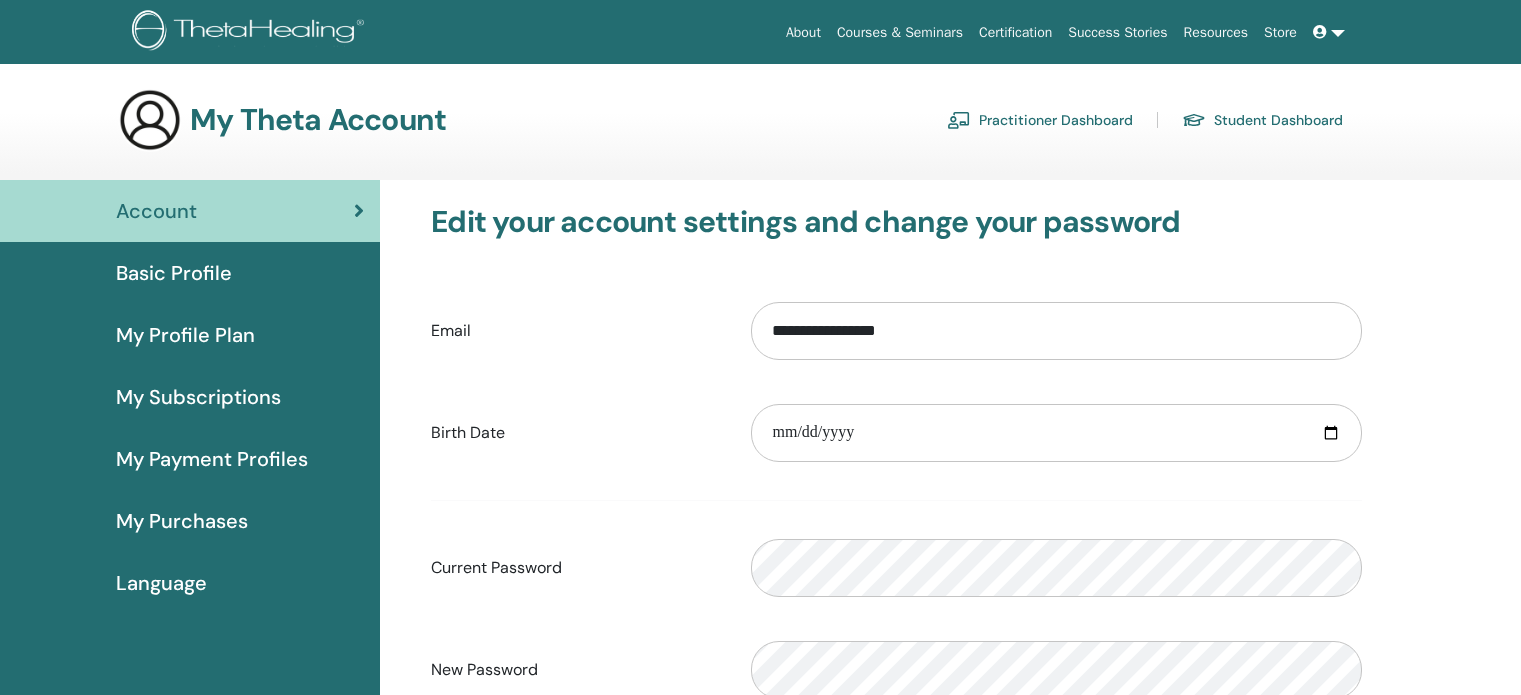 scroll, scrollTop: 0, scrollLeft: 0, axis: both 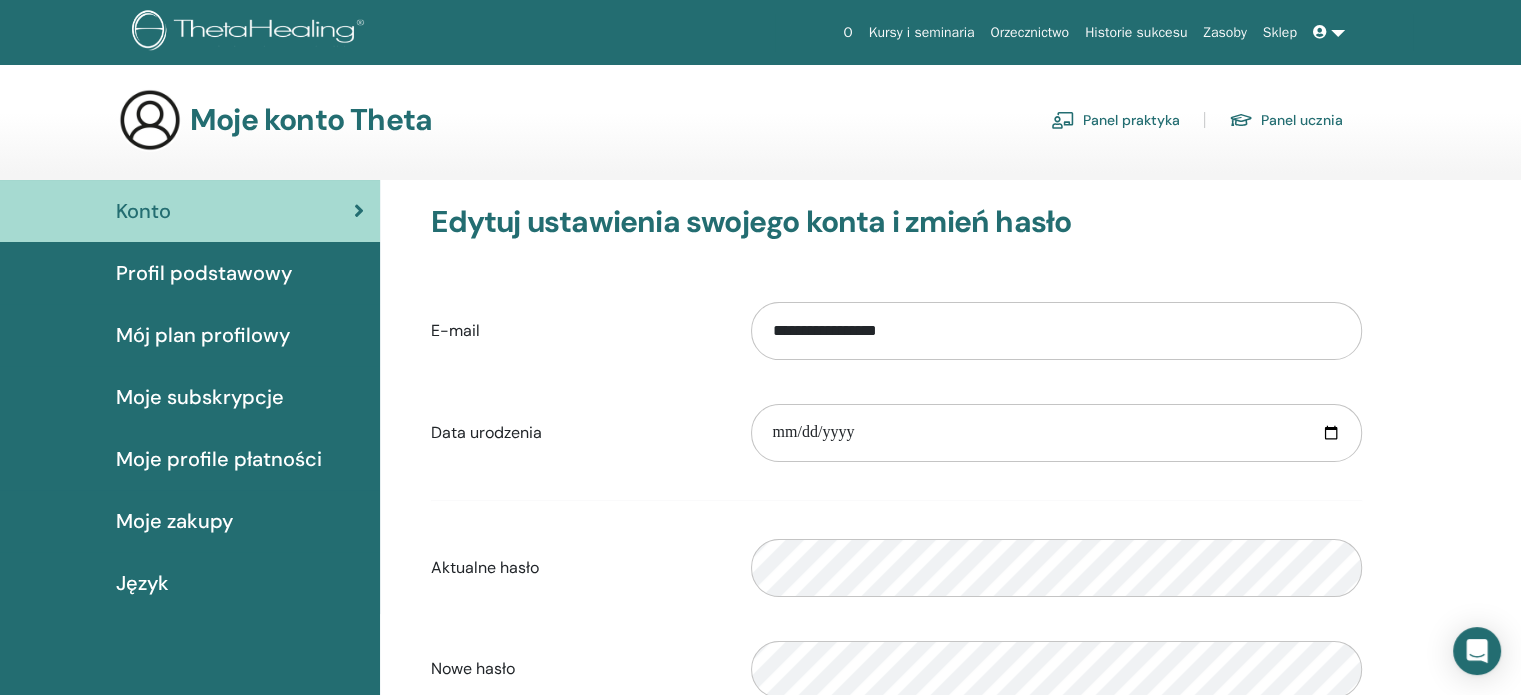 click on "Kursy i seminaria" at bounding box center [922, 32] 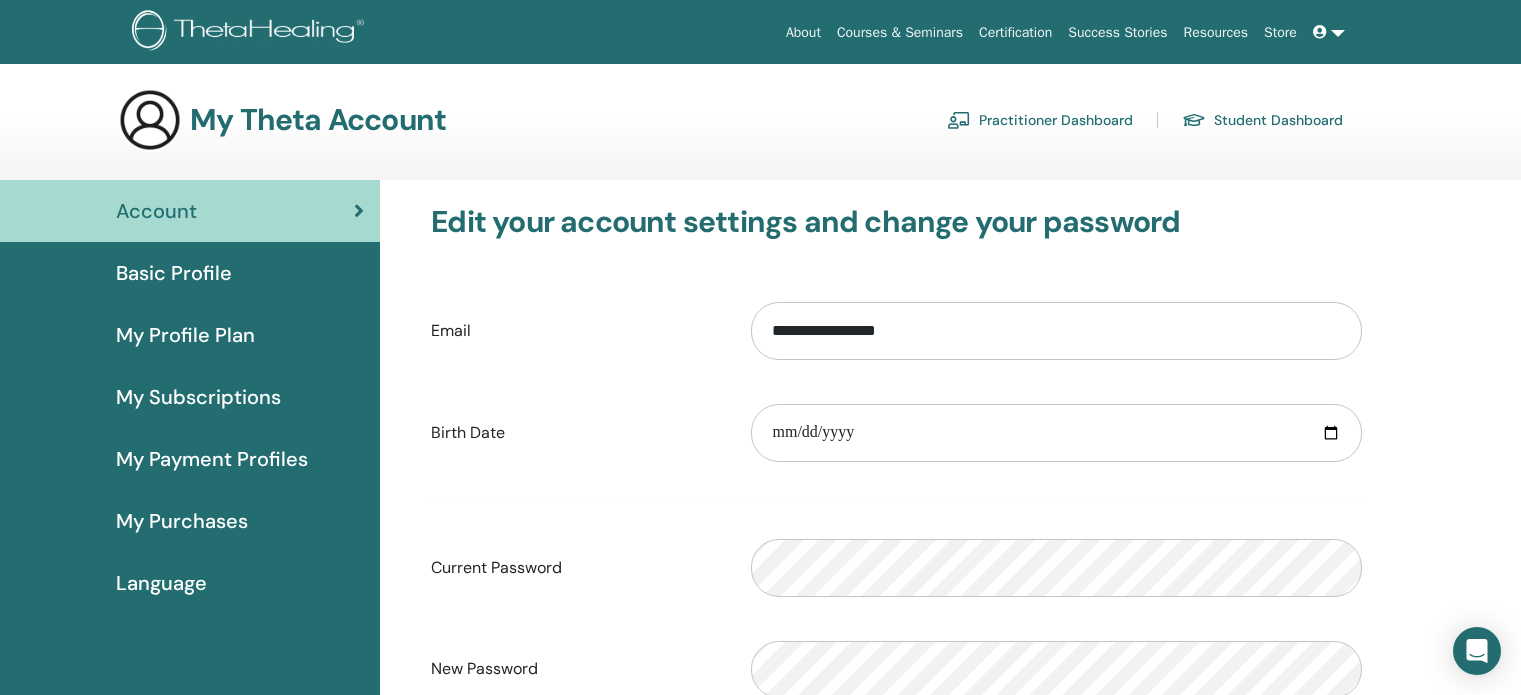 scroll, scrollTop: 0, scrollLeft: 0, axis: both 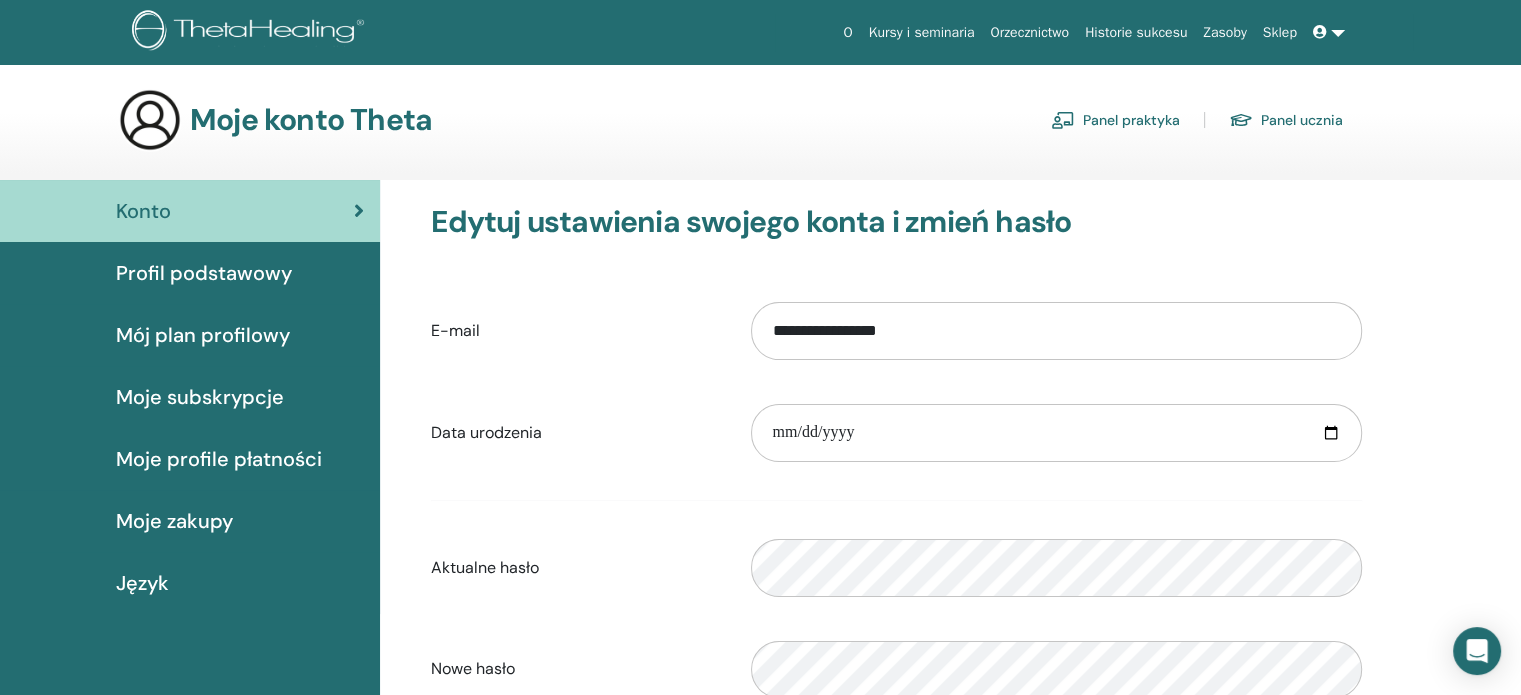 click on "Moje profile płatności" at bounding box center (219, 459) 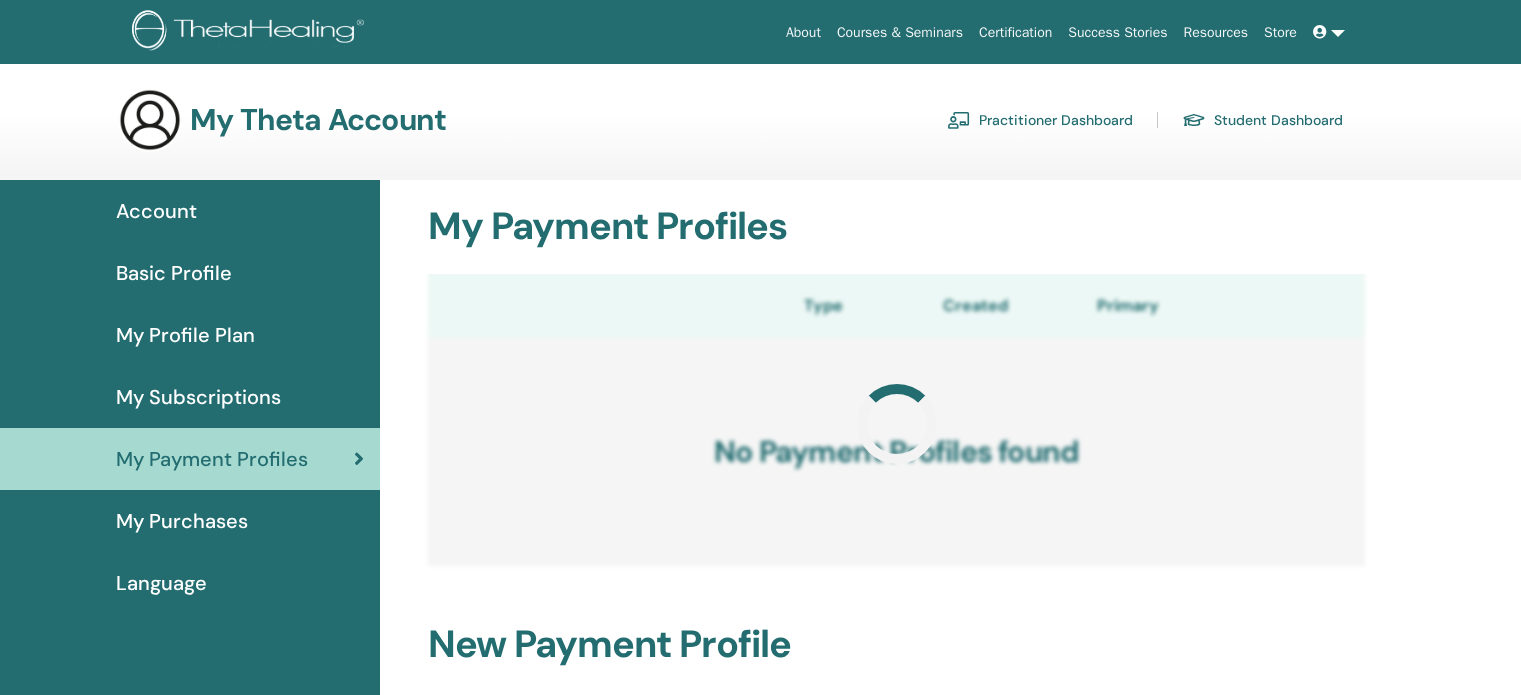 scroll, scrollTop: 0, scrollLeft: 0, axis: both 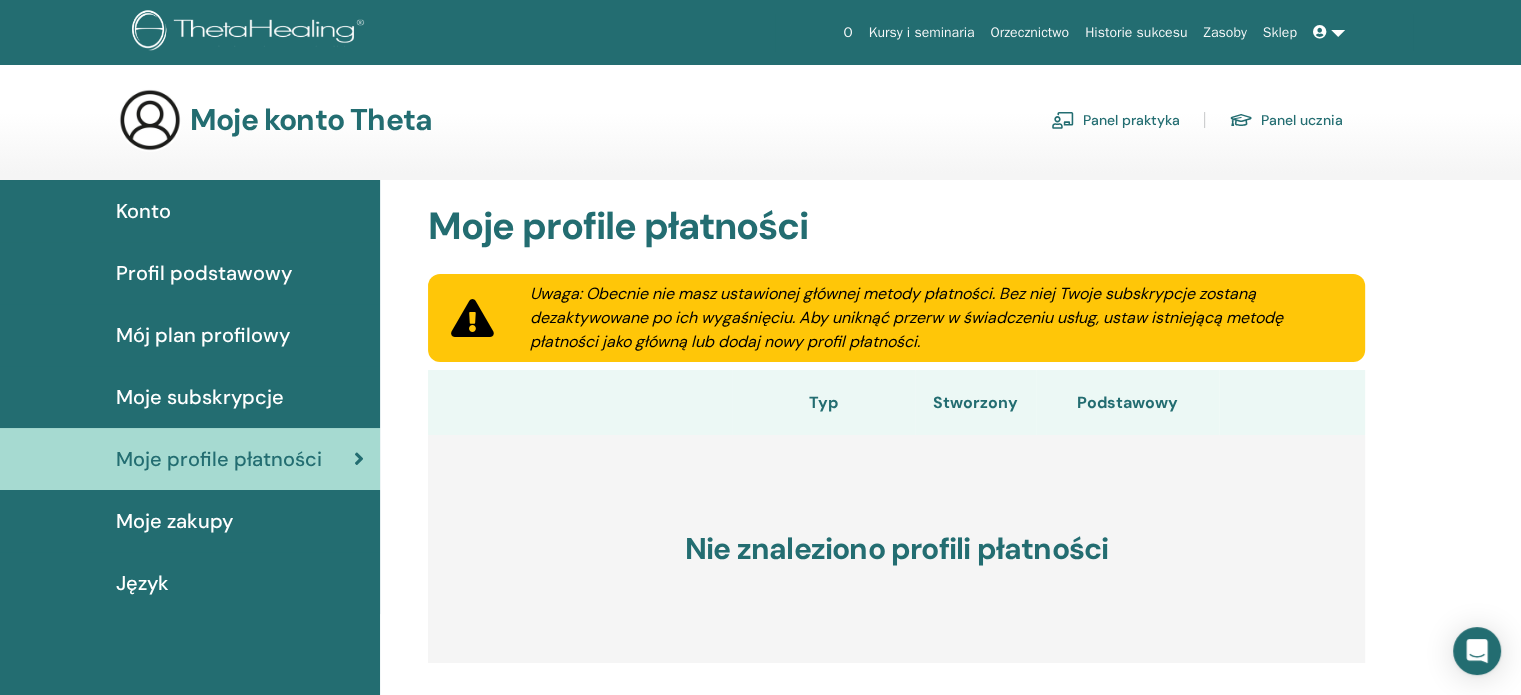 click on "Moje zakupy" at bounding box center [174, 521] 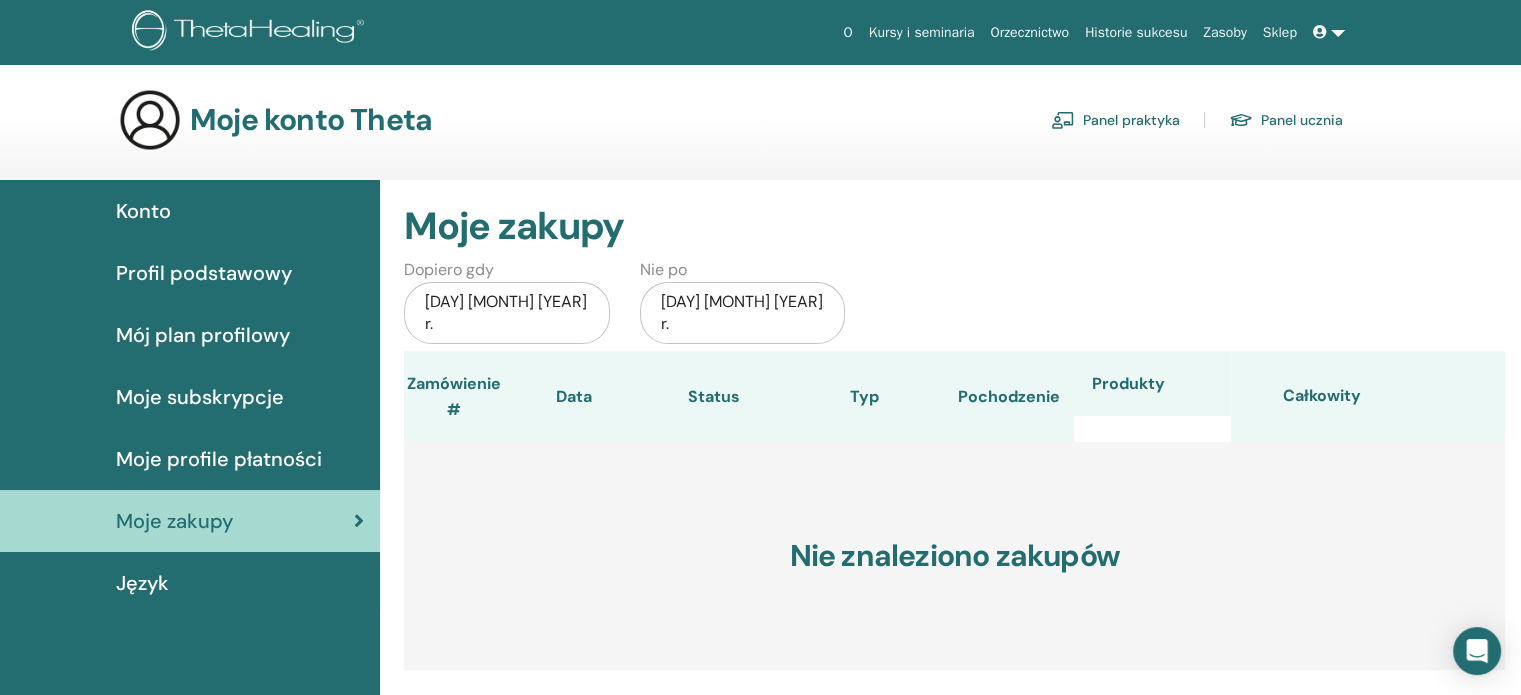 scroll, scrollTop: 100, scrollLeft: 0, axis: vertical 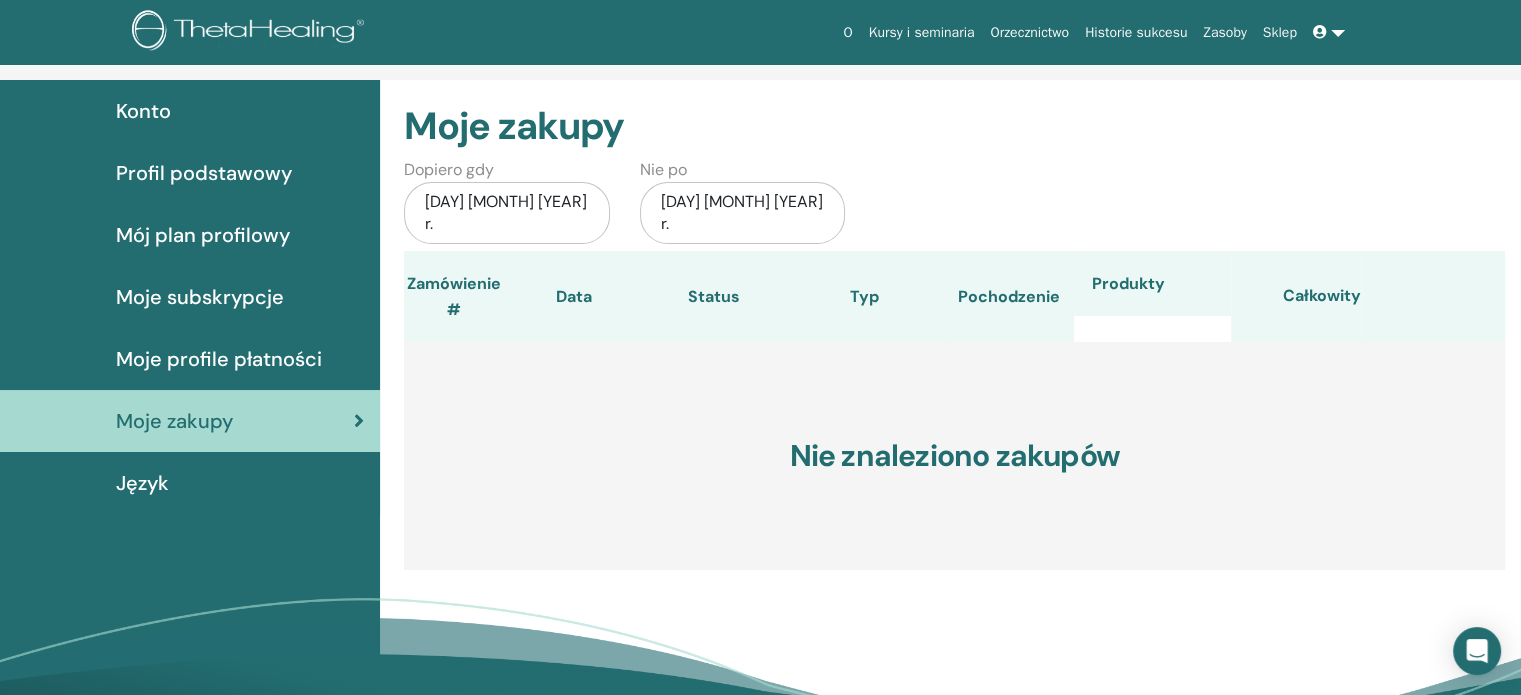 click on "Konto" at bounding box center [143, 111] 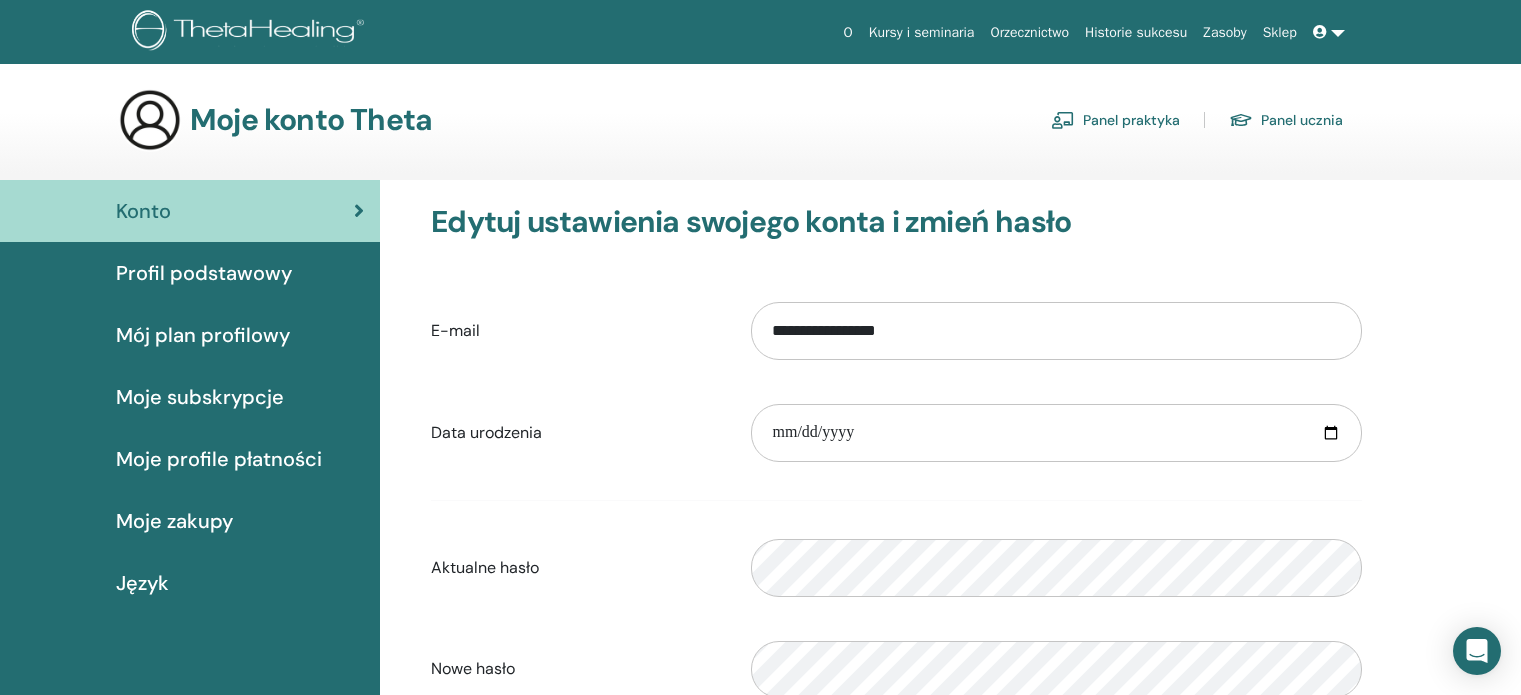scroll, scrollTop: 0, scrollLeft: 0, axis: both 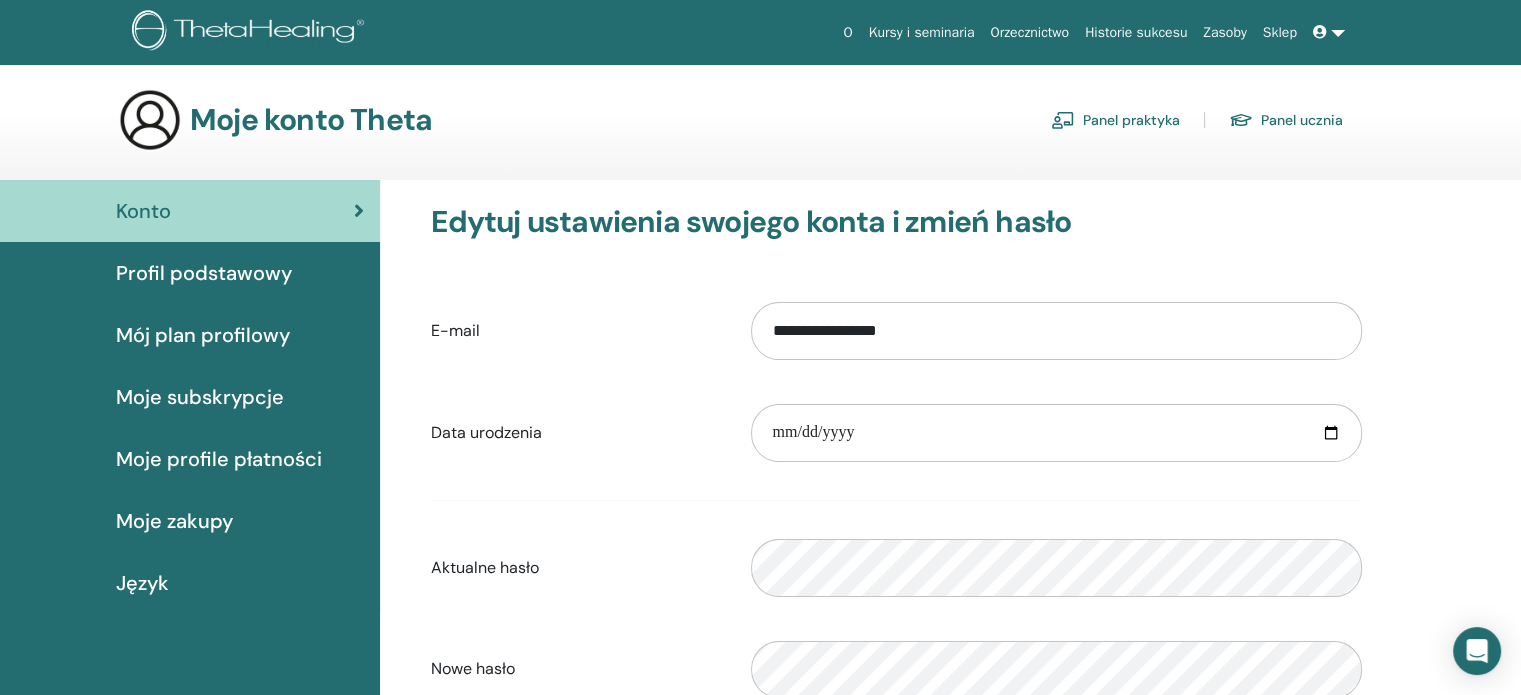click on "Mój plan profilowy" at bounding box center [203, 335] 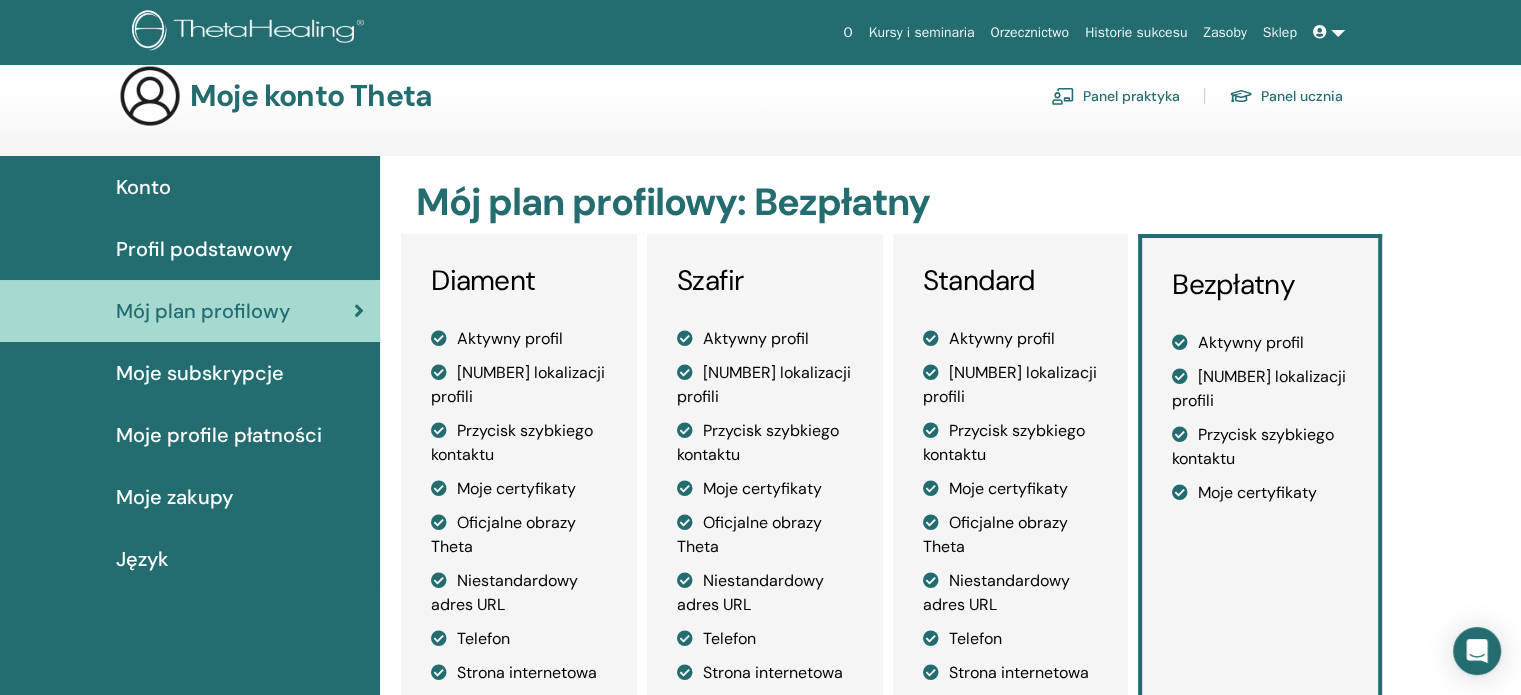 scroll, scrollTop: 0, scrollLeft: 0, axis: both 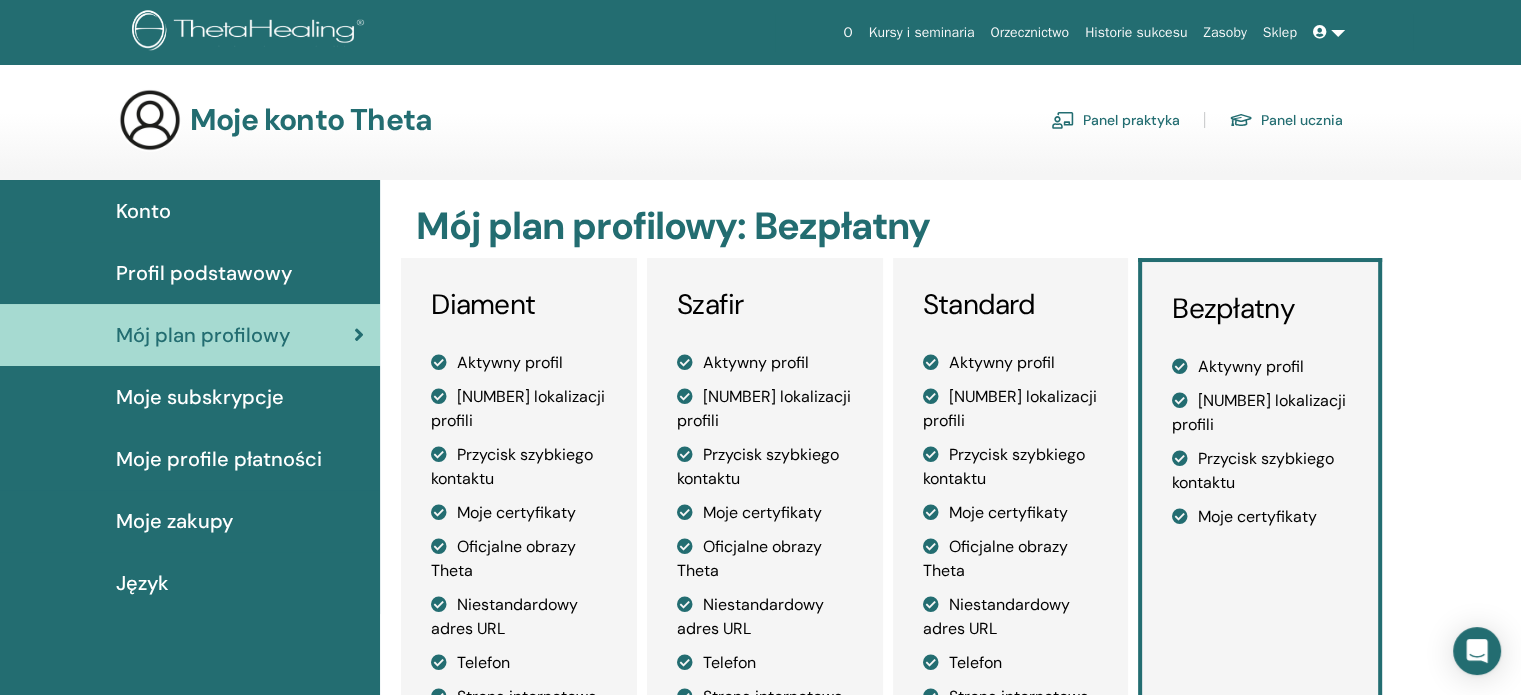 click on "Kursy i seminaria" at bounding box center (922, 32) 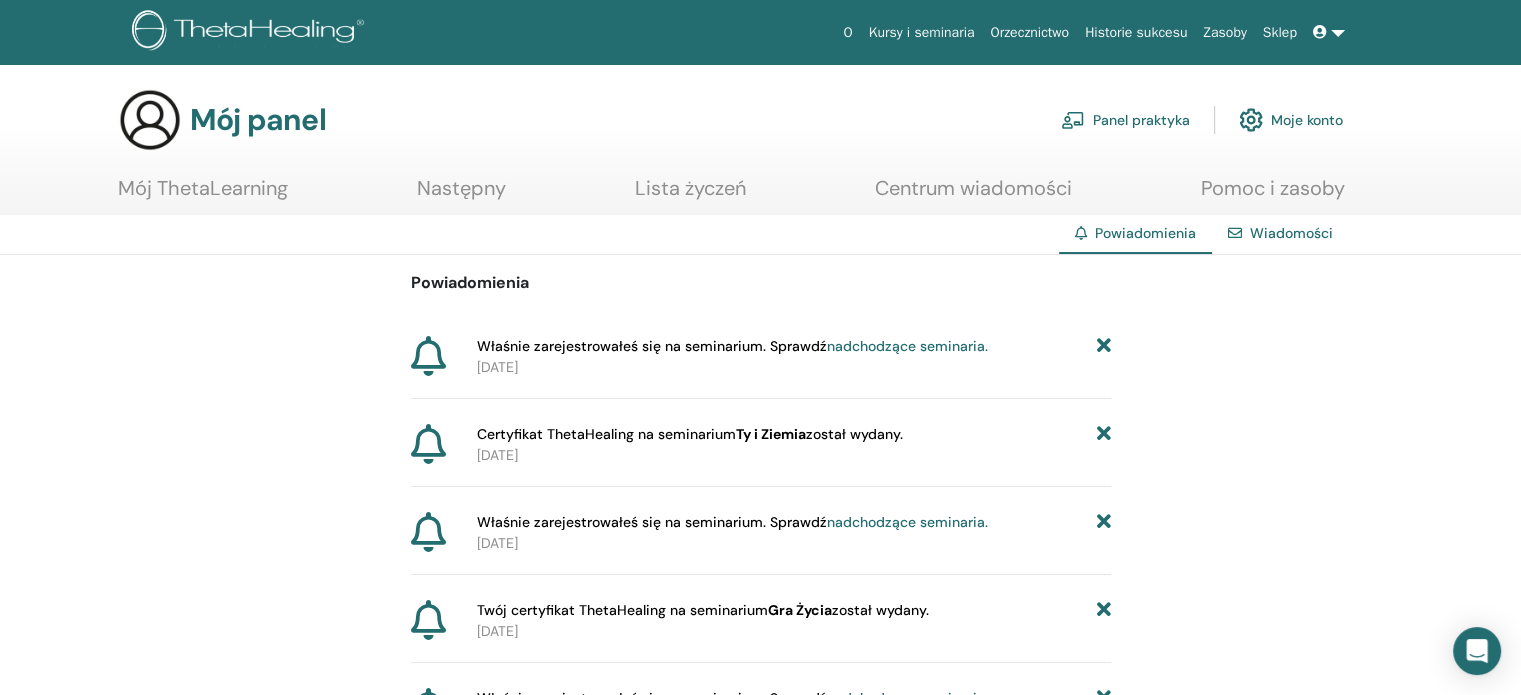 scroll, scrollTop: 0, scrollLeft: 0, axis: both 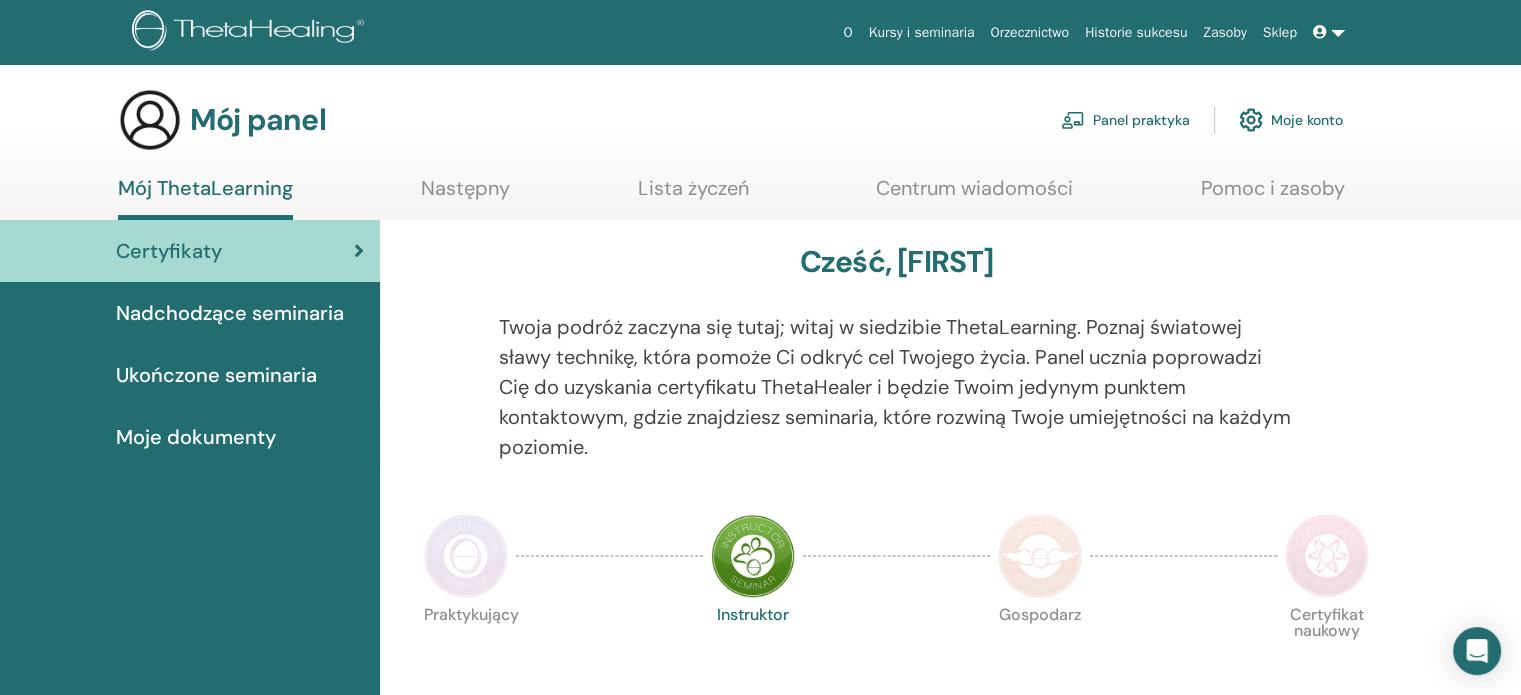 click on "Moje dokumenty" at bounding box center (196, 437) 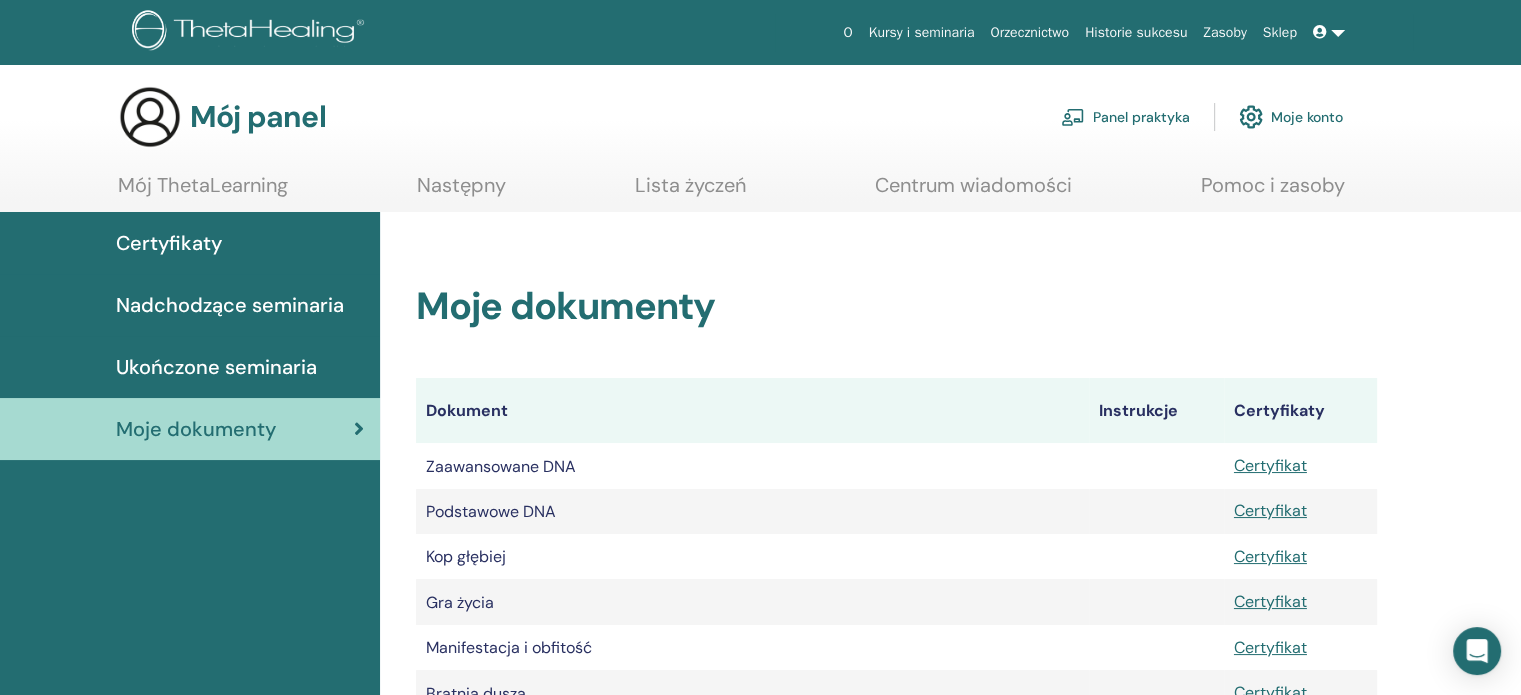 scroll, scrollTop: 0, scrollLeft: 0, axis: both 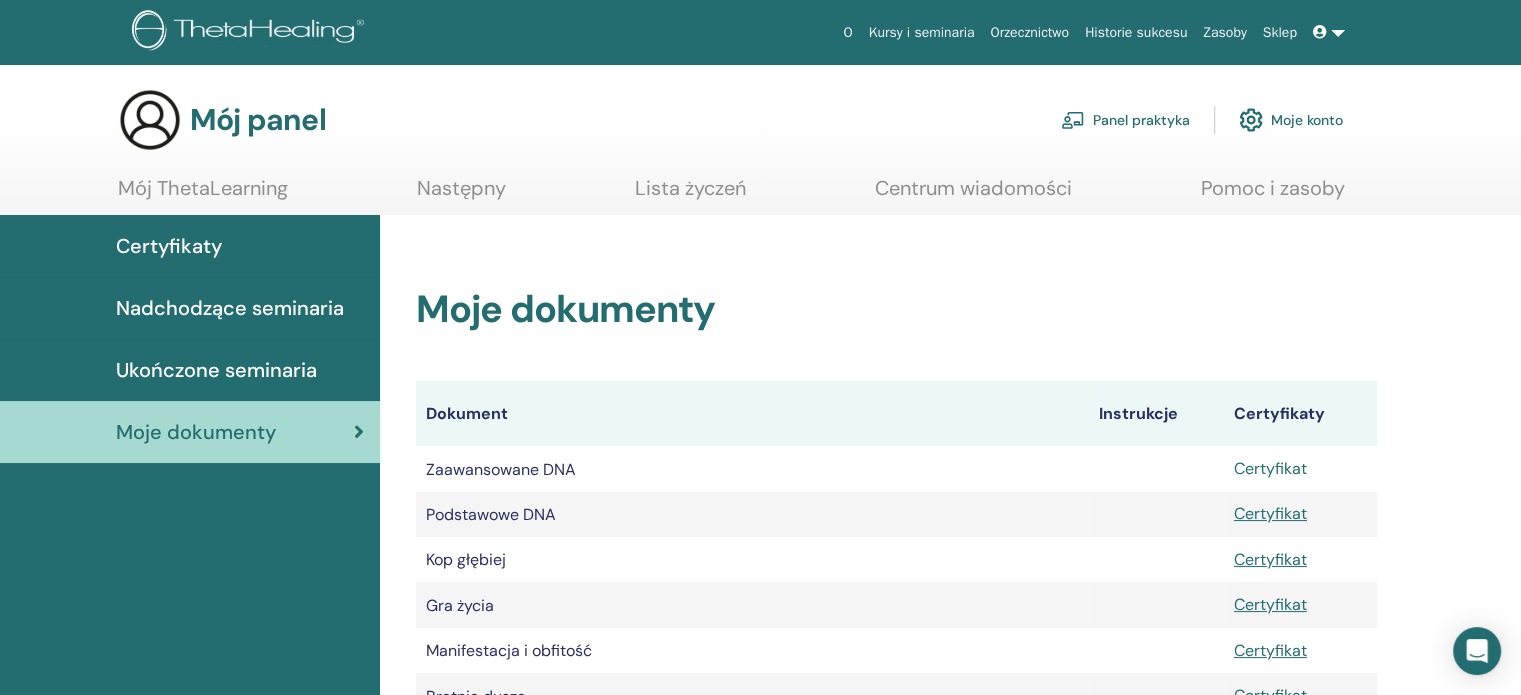 click on "Certyfikat" at bounding box center [1270, 468] 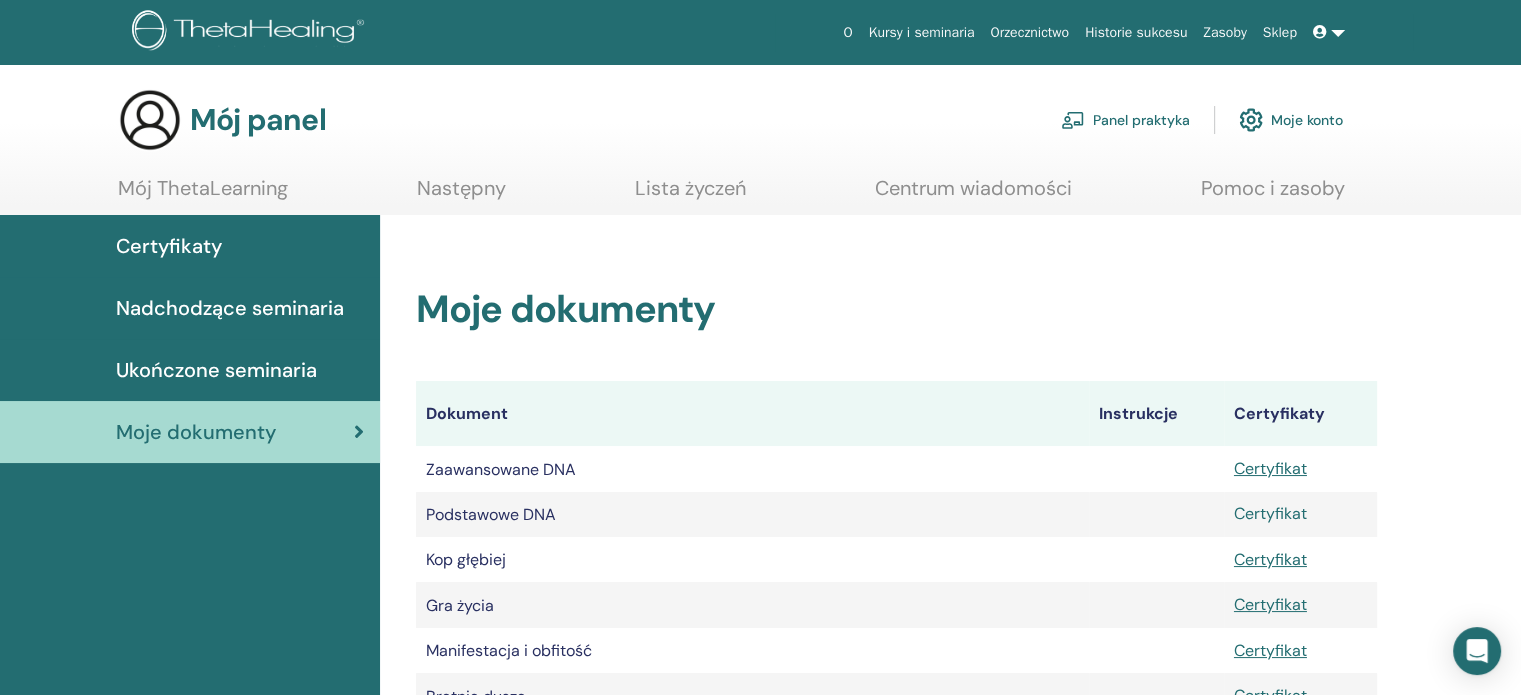 click on "Certyfikat" at bounding box center [1270, 513] 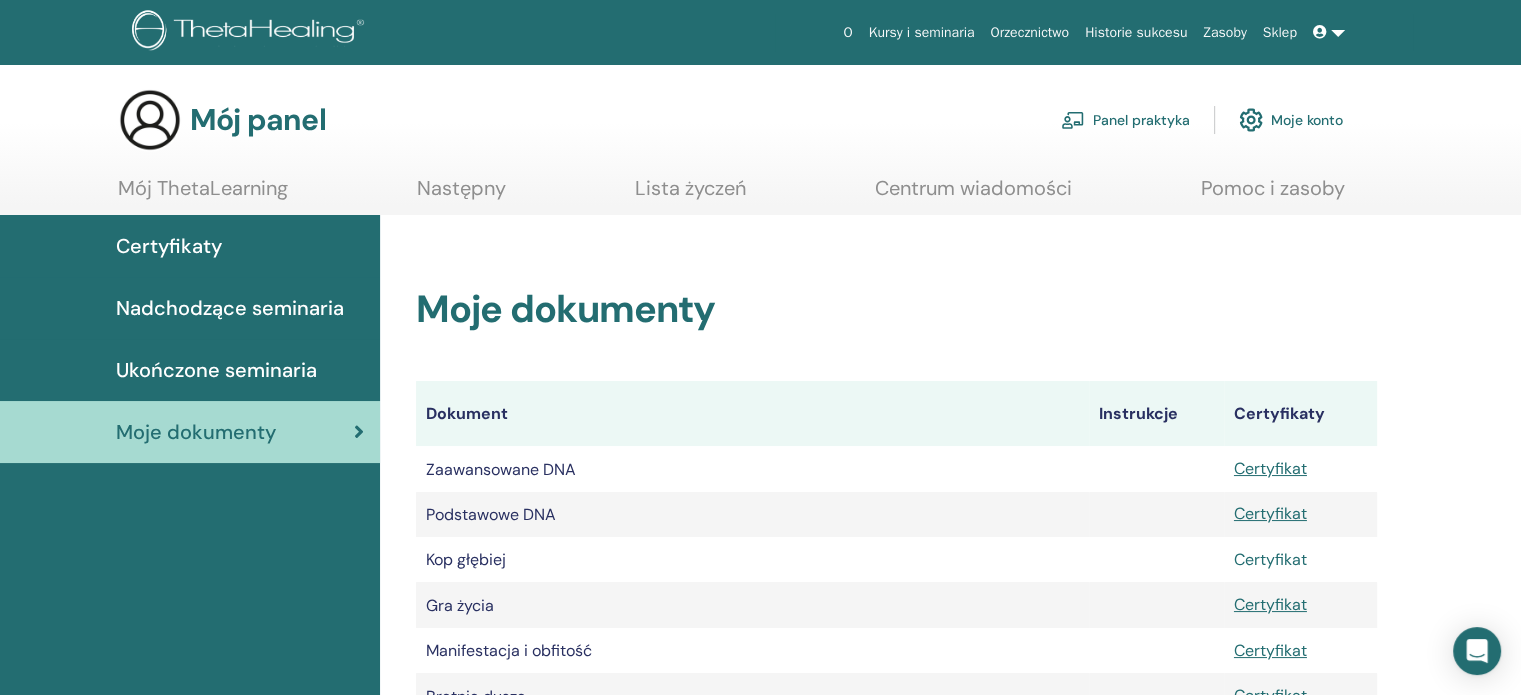 click on "Certyfikat" at bounding box center [1270, 559] 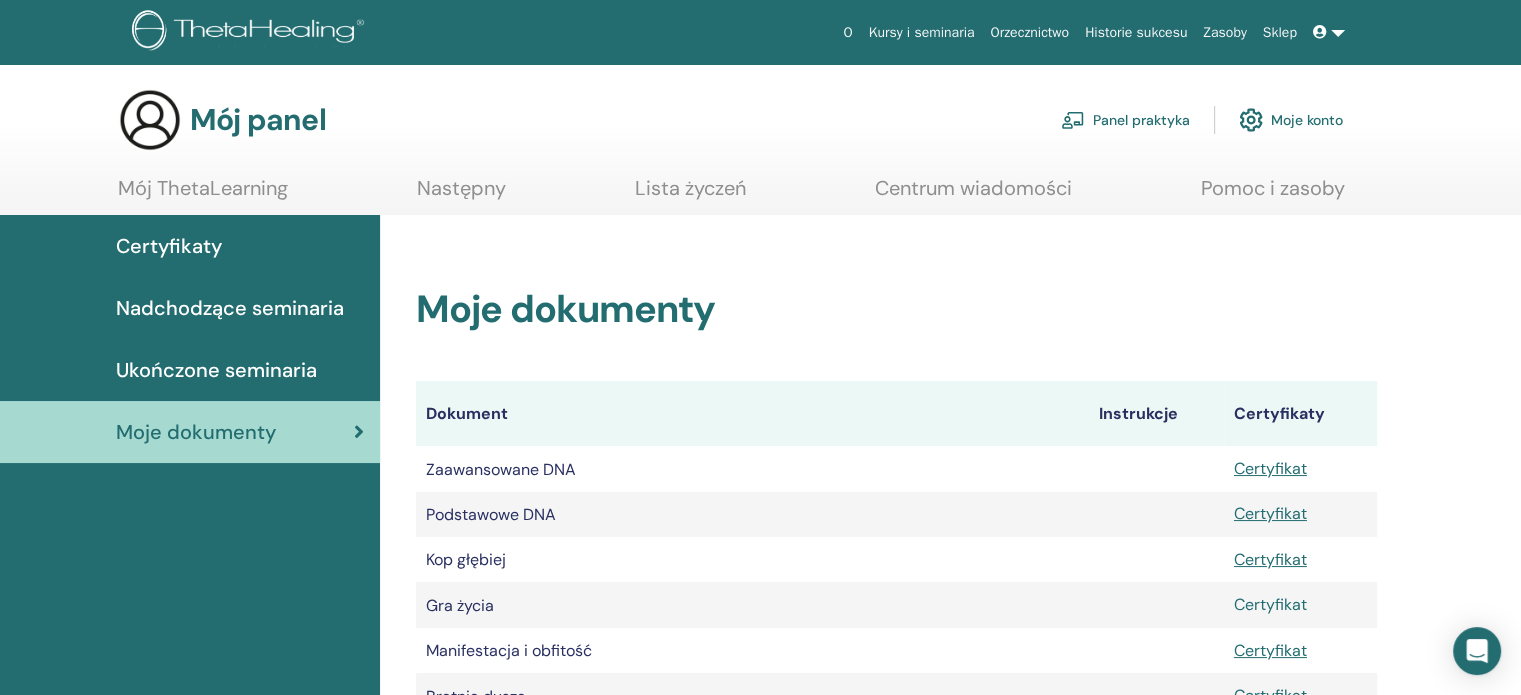 click on "Certyfikat" at bounding box center (1270, 604) 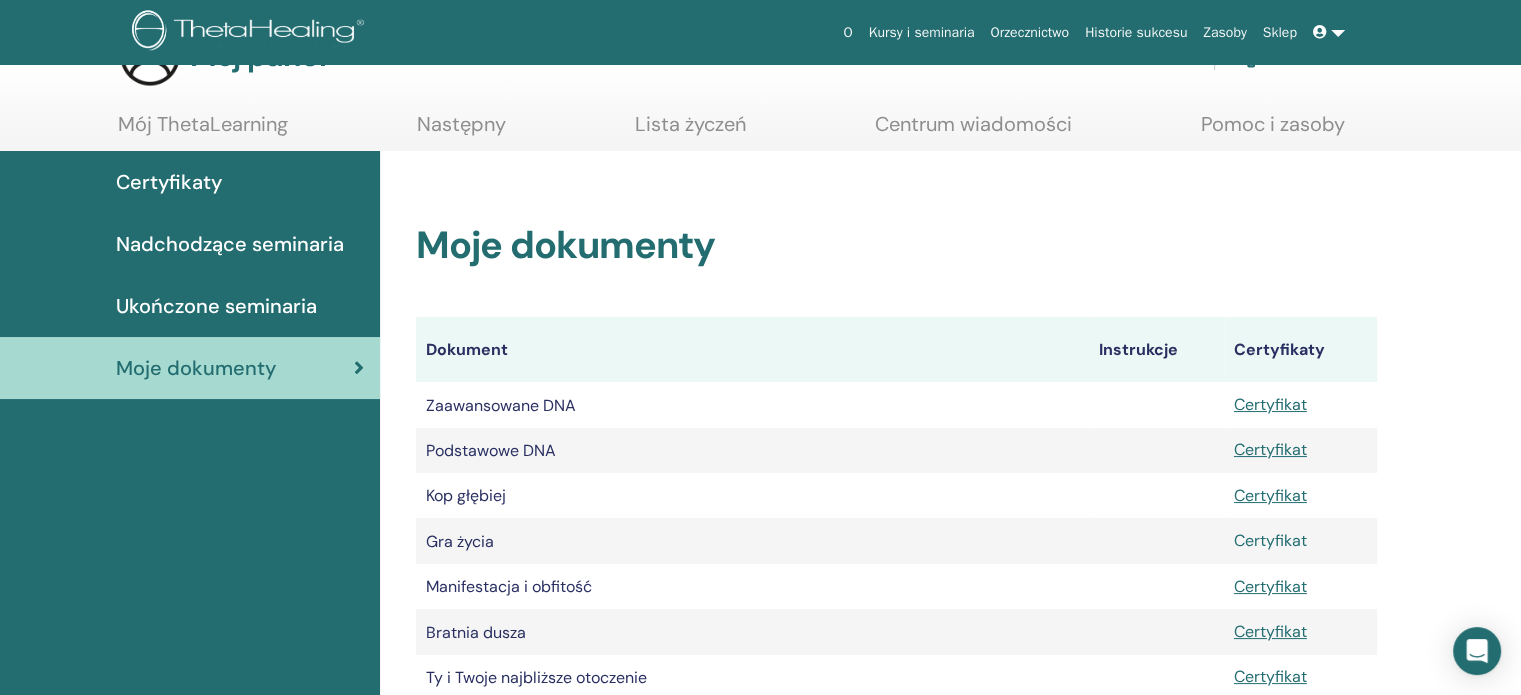 scroll, scrollTop: 100, scrollLeft: 0, axis: vertical 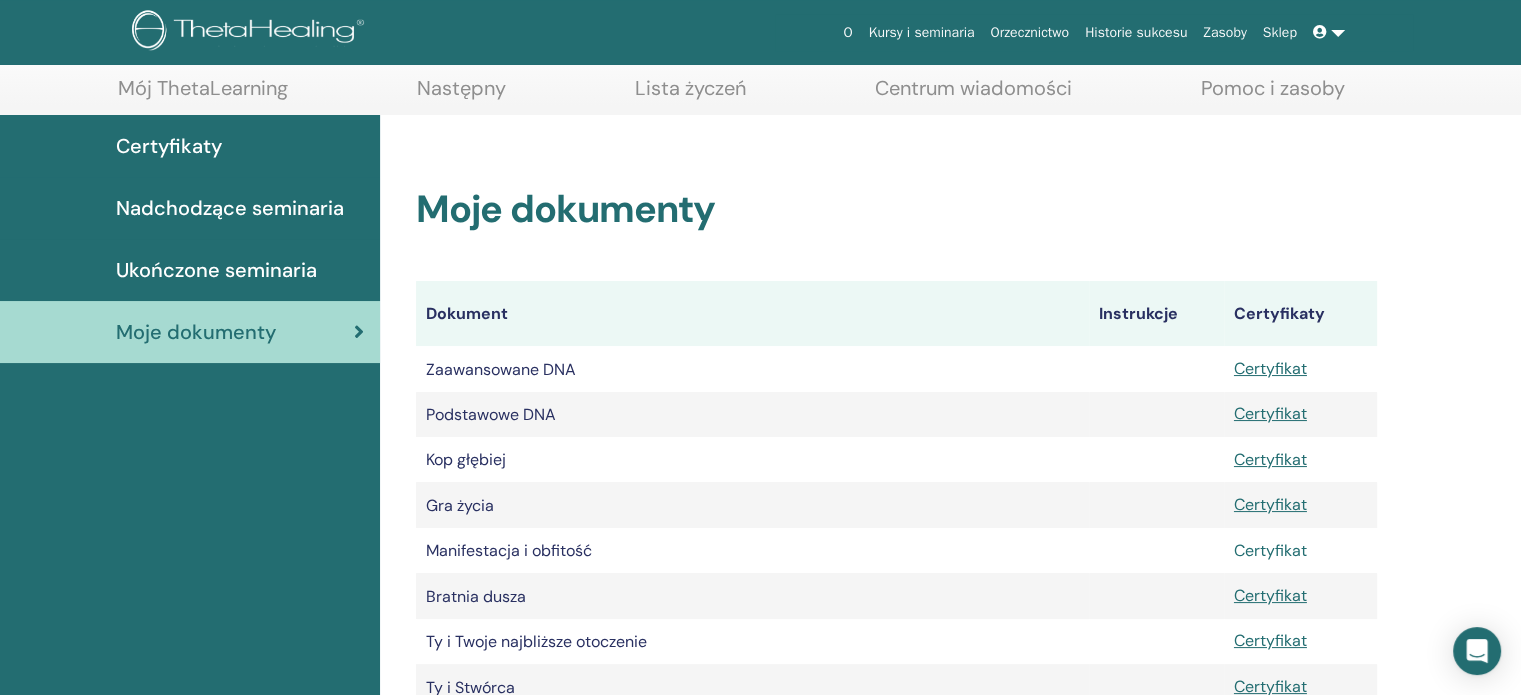 click on "Certyfikat" at bounding box center (1270, 550) 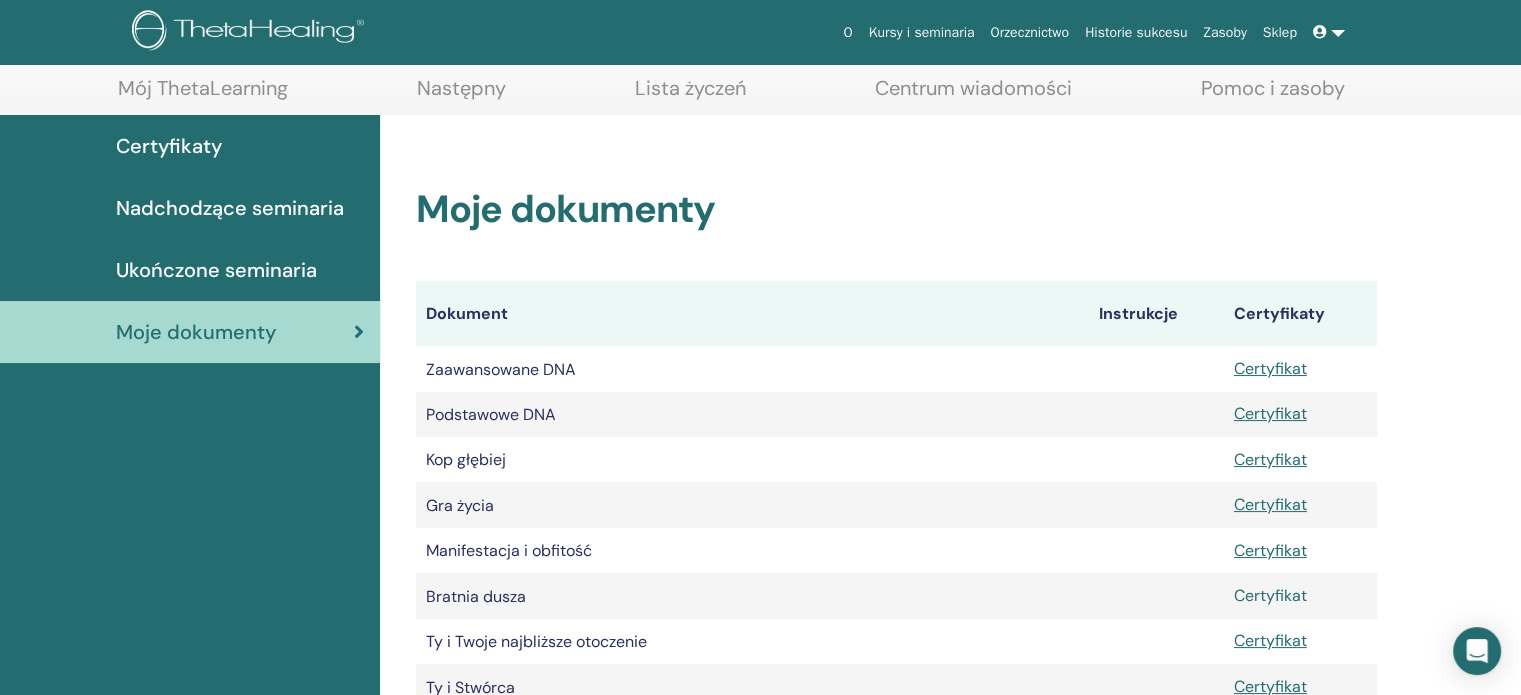 click on "Certyfikat" at bounding box center [1270, 595] 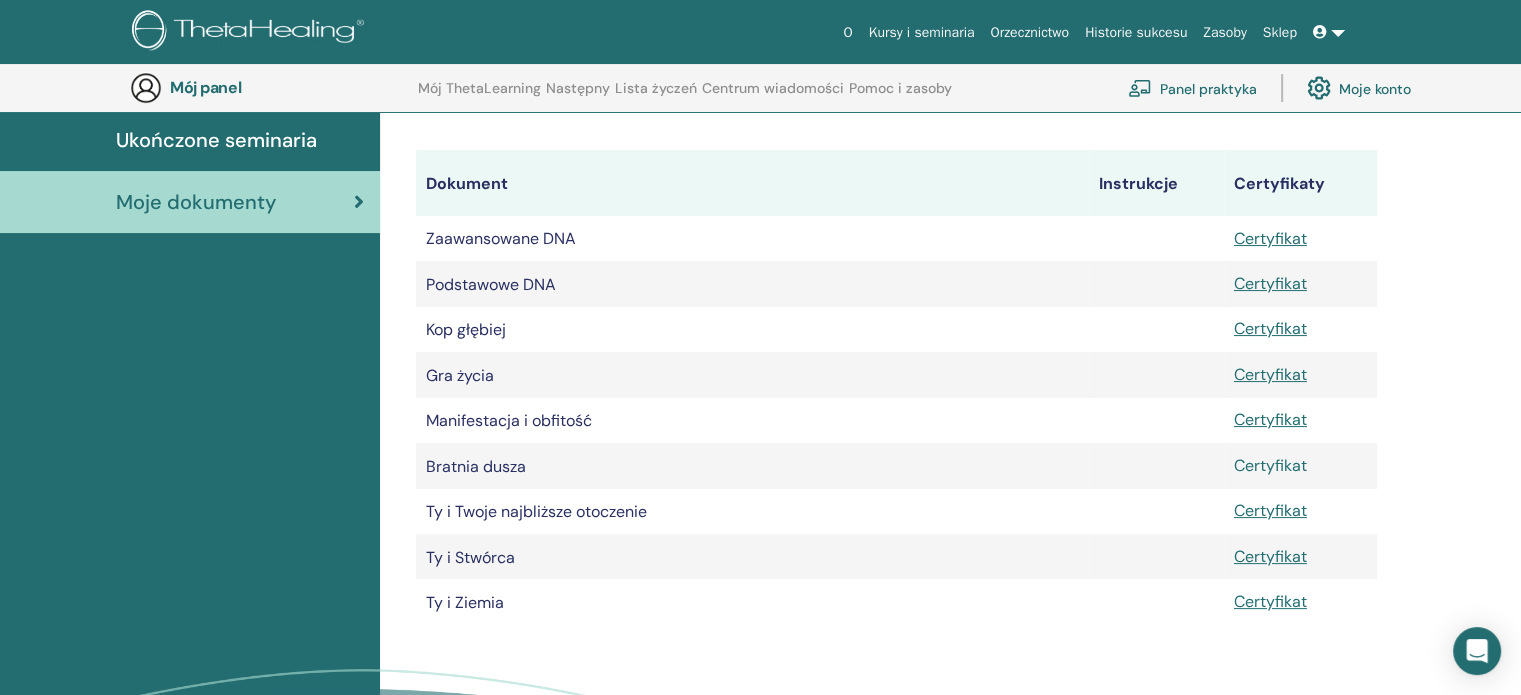 scroll, scrollTop: 348, scrollLeft: 0, axis: vertical 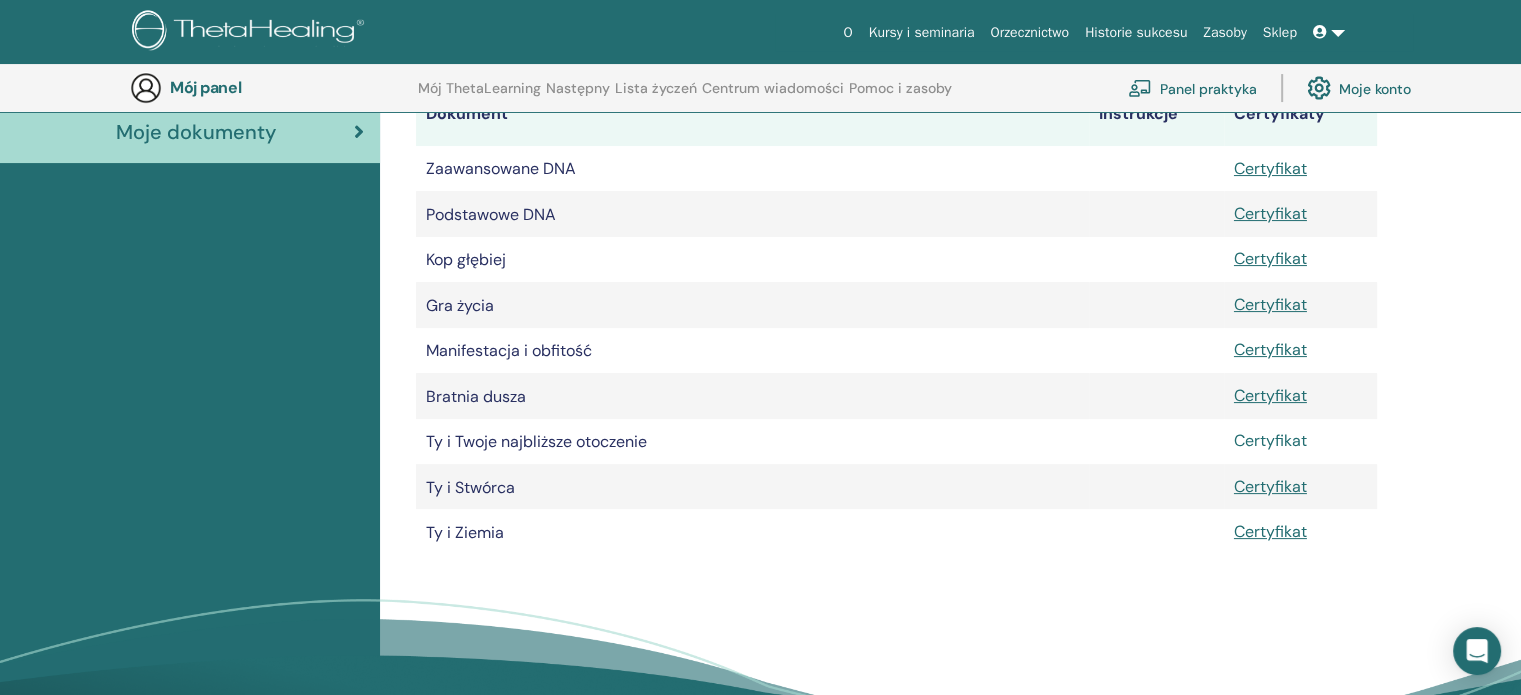 click on "Certyfikat" at bounding box center [1270, 440] 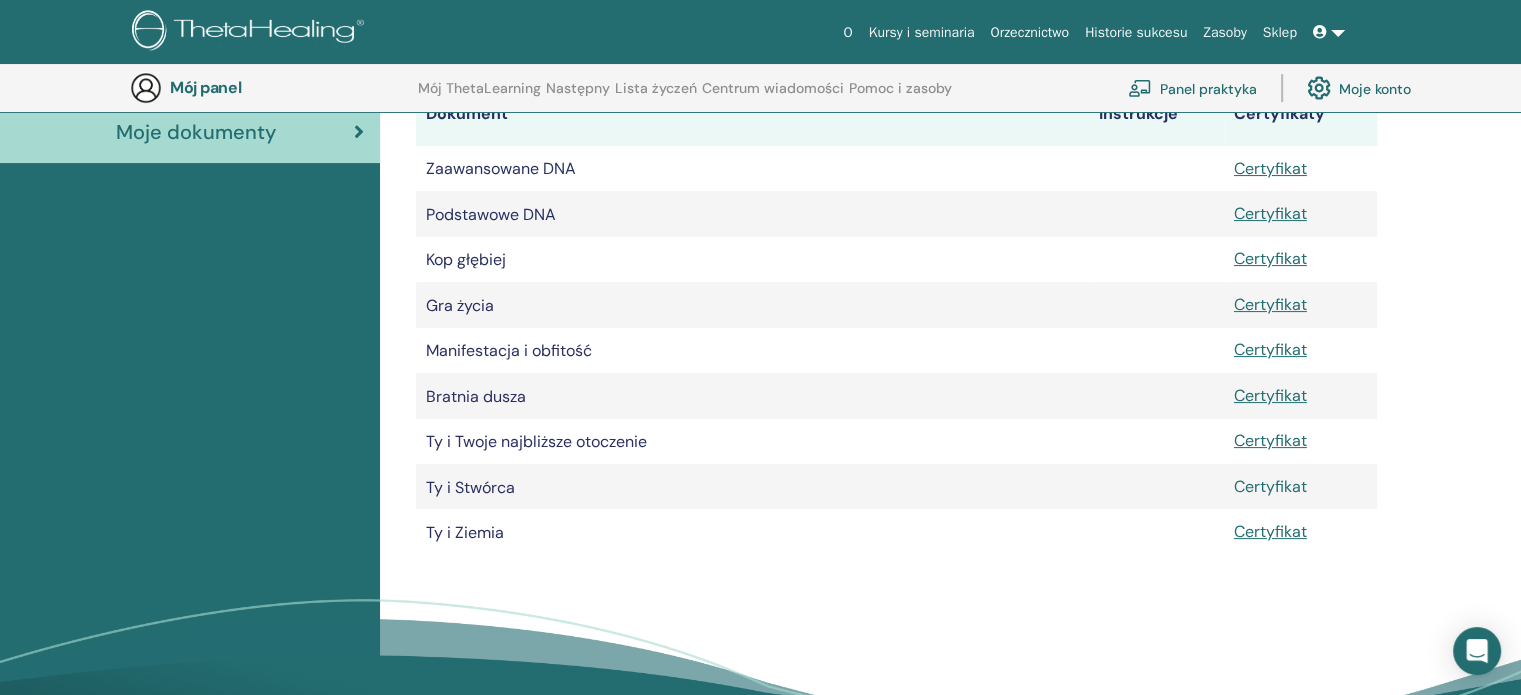 click on "Certyfikat" at bounding box center [1270, 486] 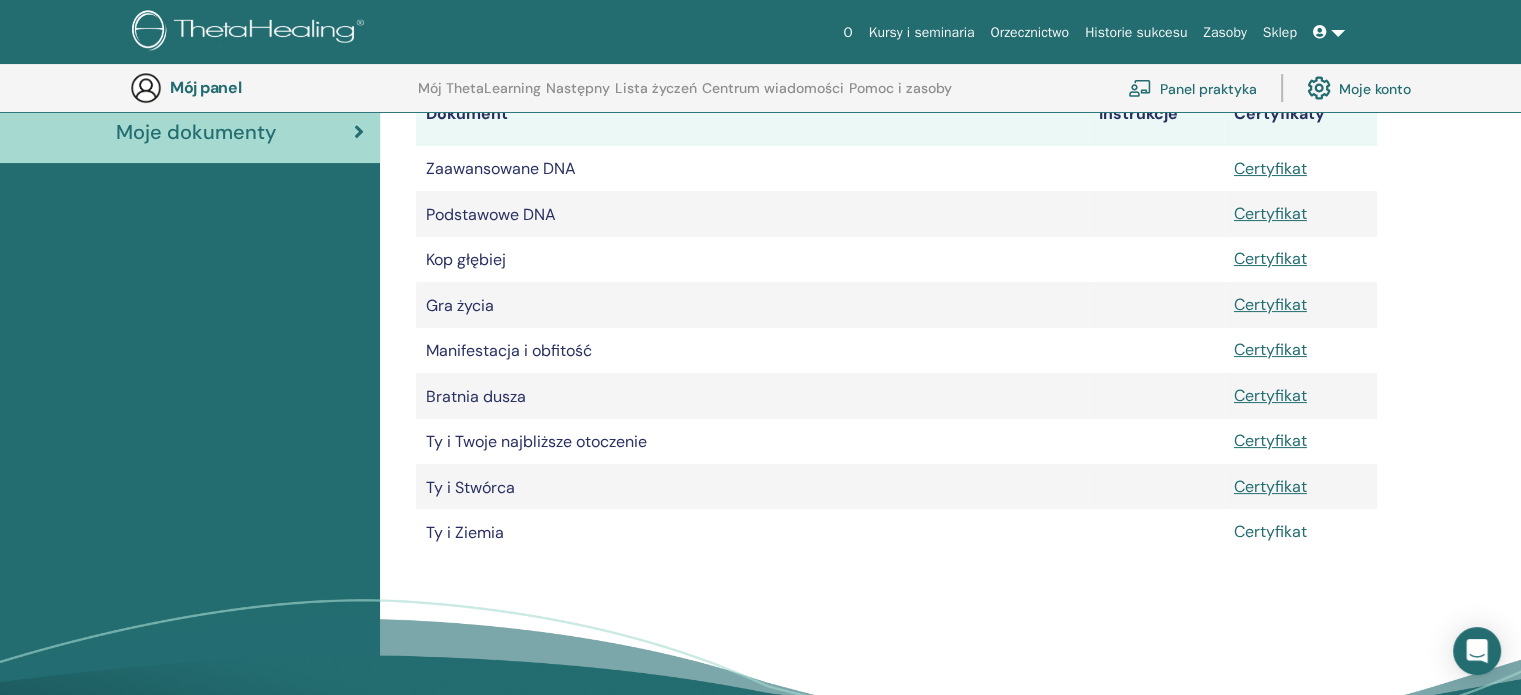 click on "Certyfikat" at bounding box center (1270, 531) 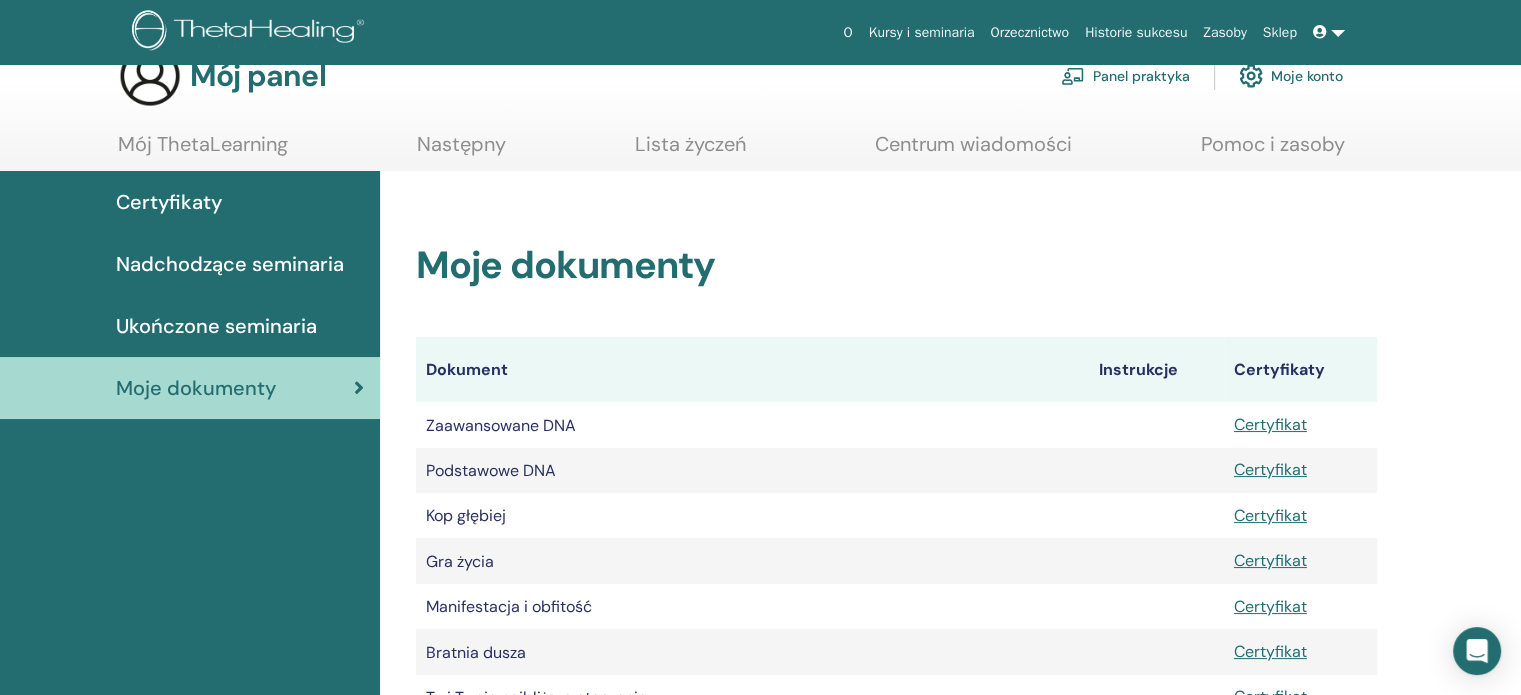 scroll, scrollTop: 0, scrollLeft: 0, axis: both 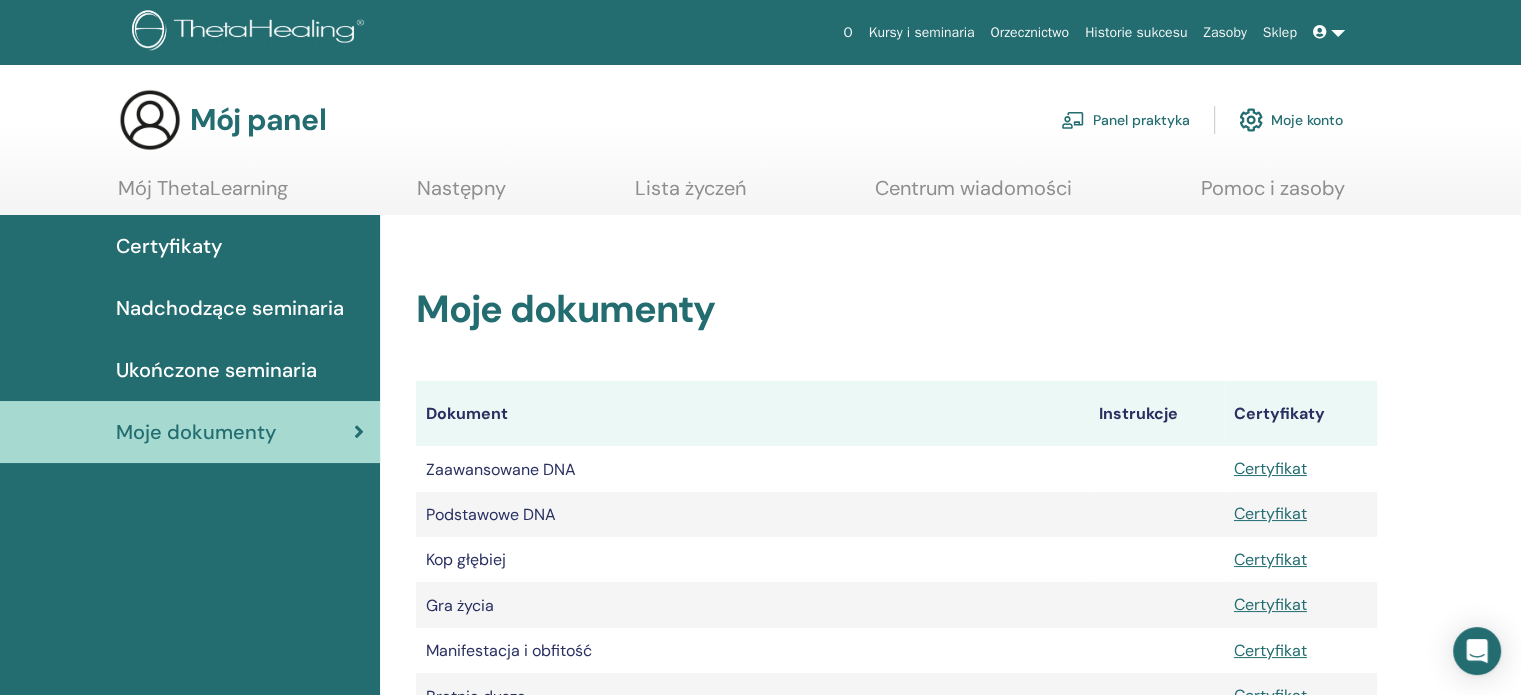 click on "Ukończone seminaria" at bounding box center [216, 370] 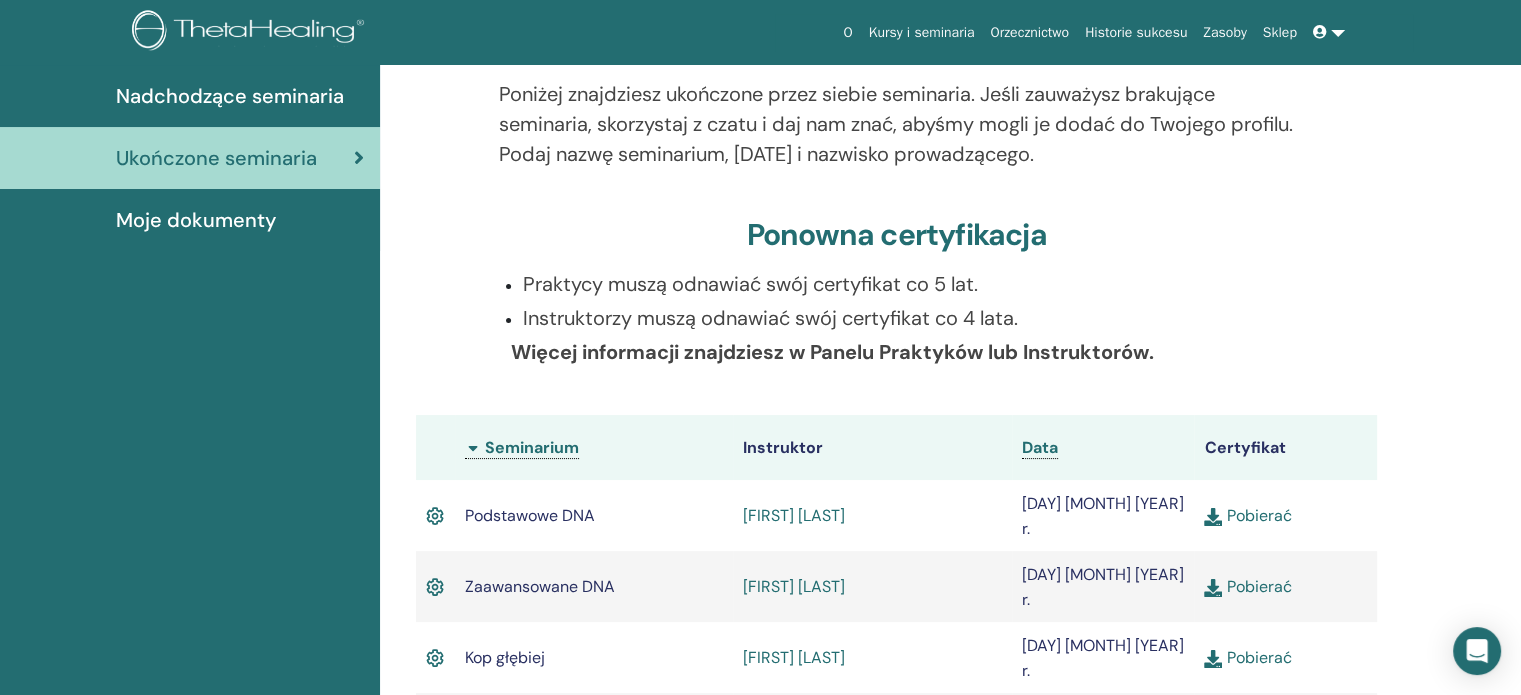 scroll, scrollTop: 0, scrollLeft: 0, axis: both 